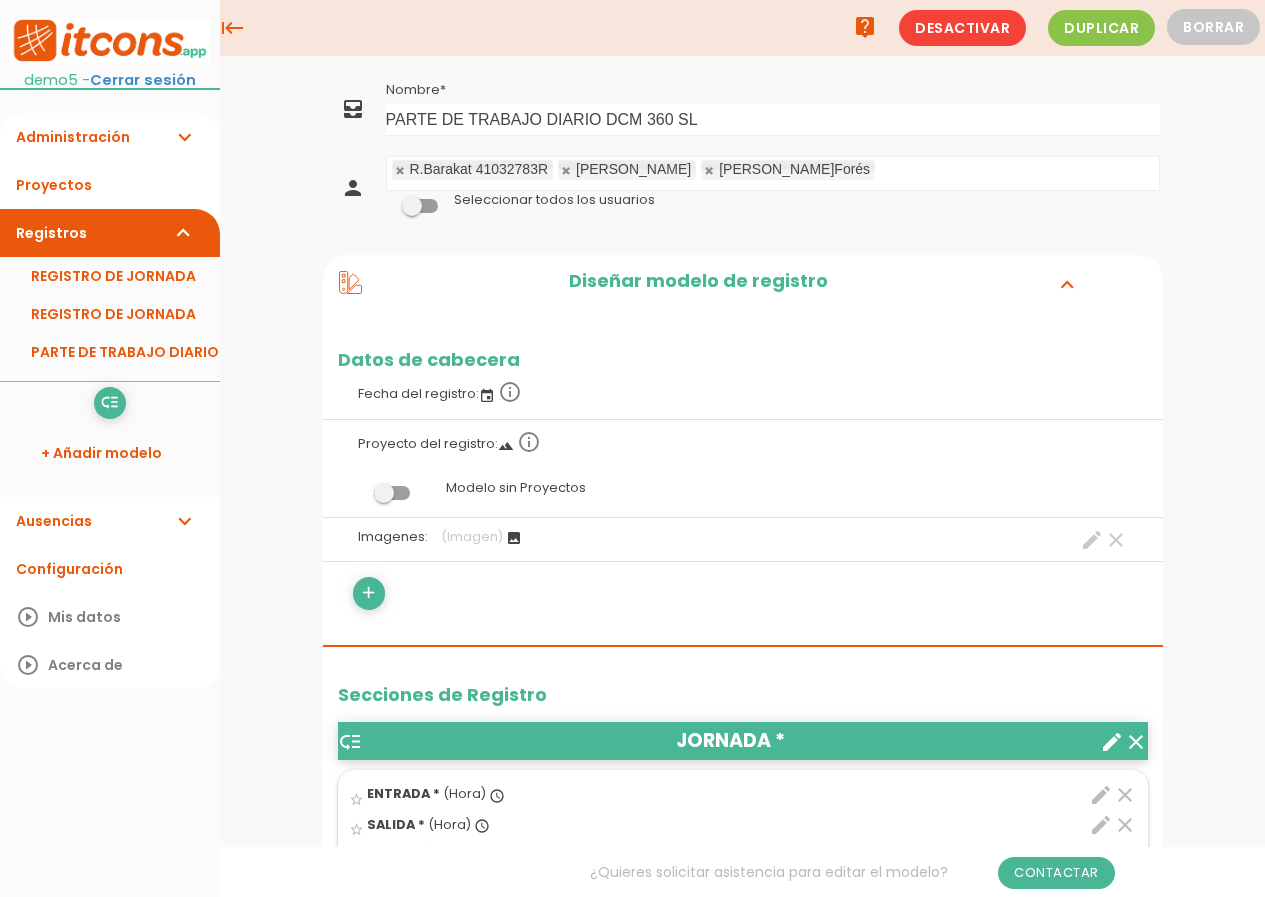 scroll, scrollTop: 600, scrollLeft: 0, axis: vertical 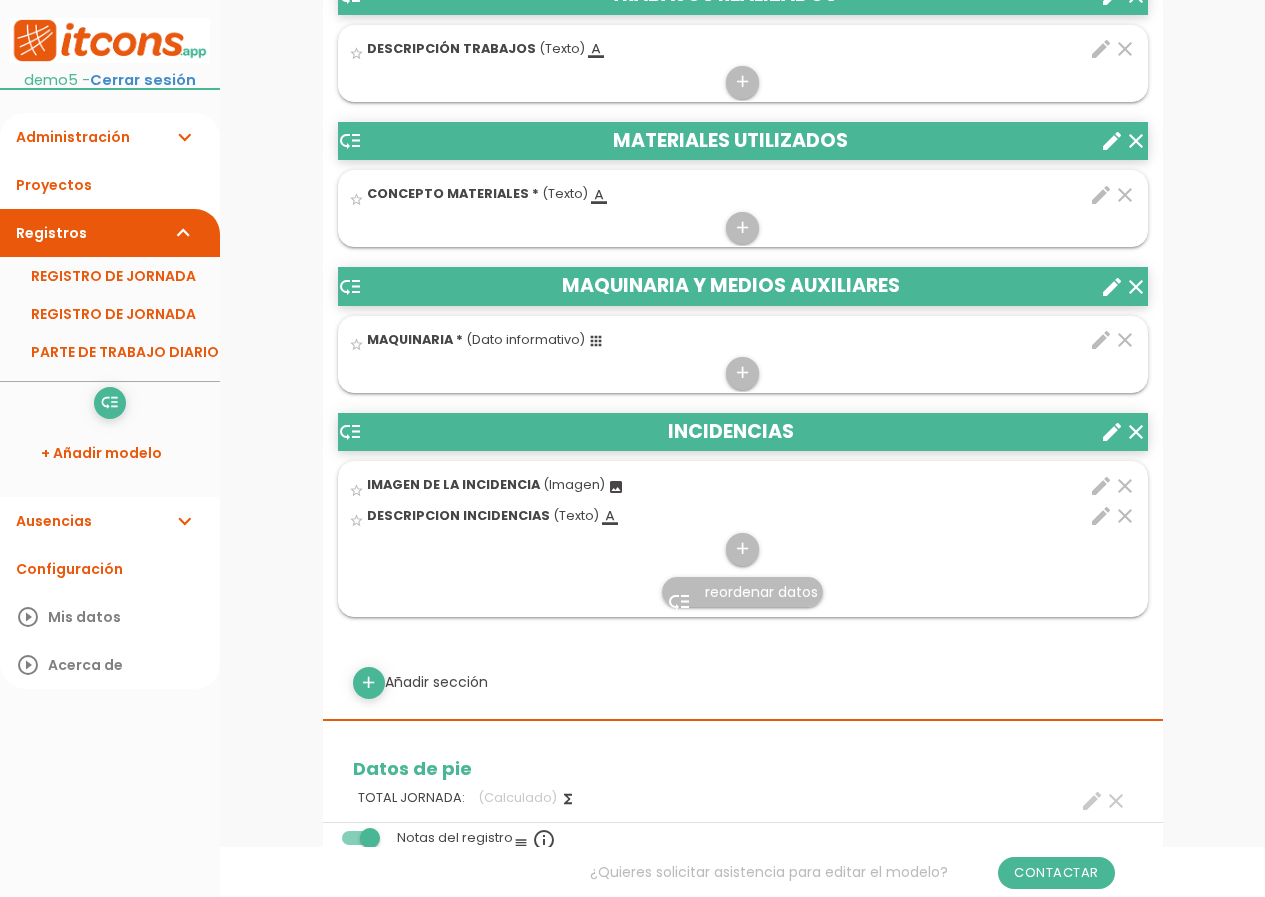 click on "create" at bounding box center [1112, 432] 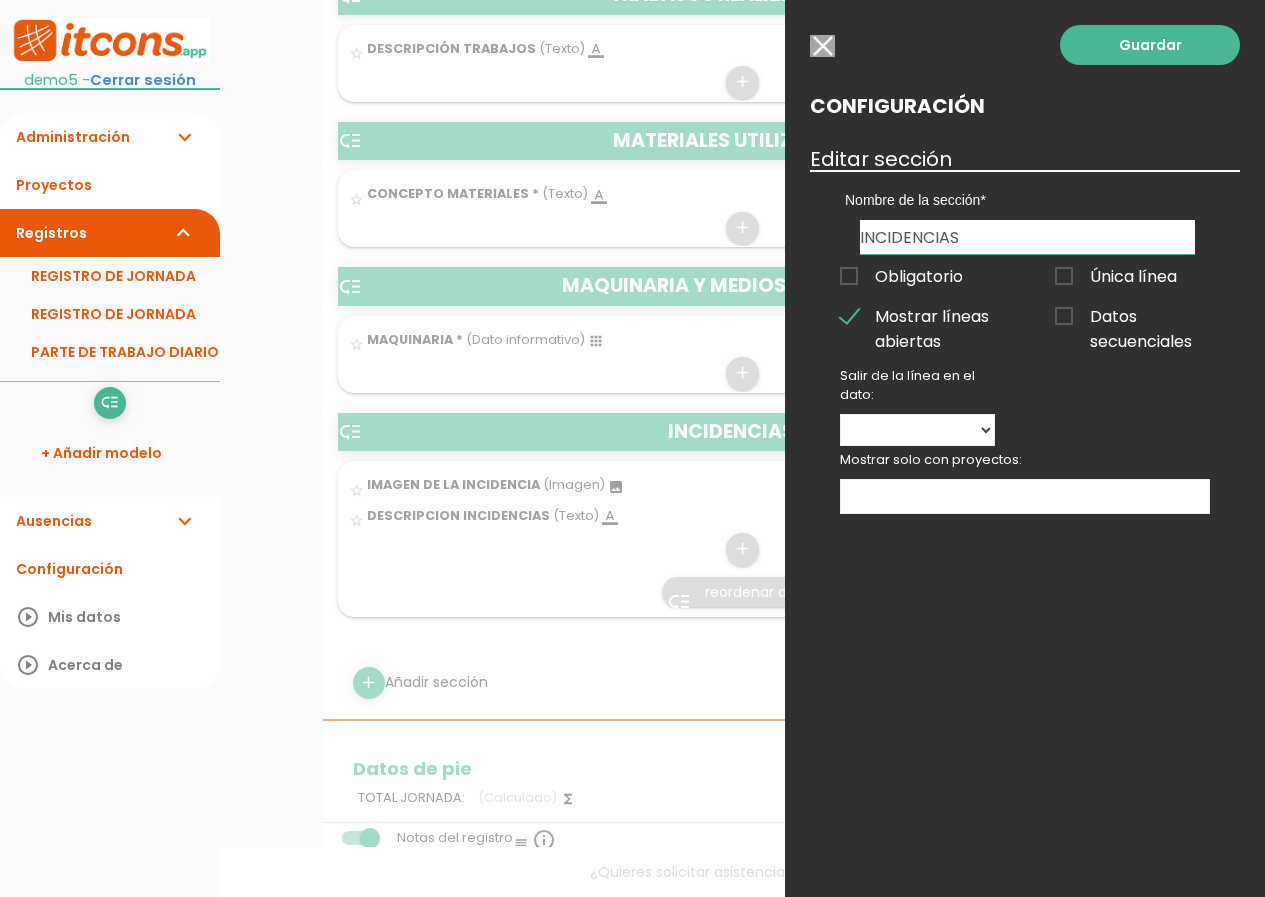 click at bounding box center (822, 46) 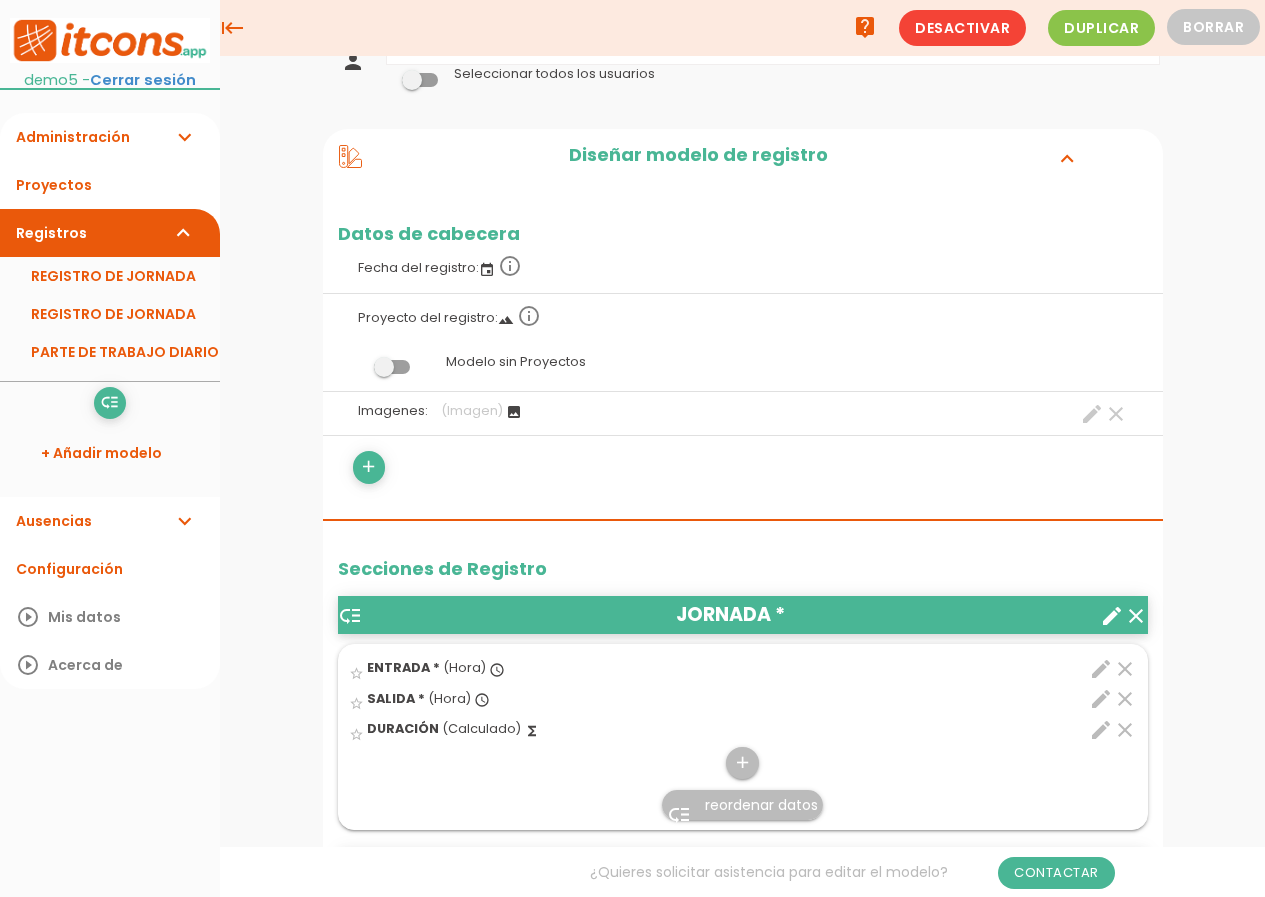 scroll, scrollTop: 0, scrollLeft: 0, axis: both 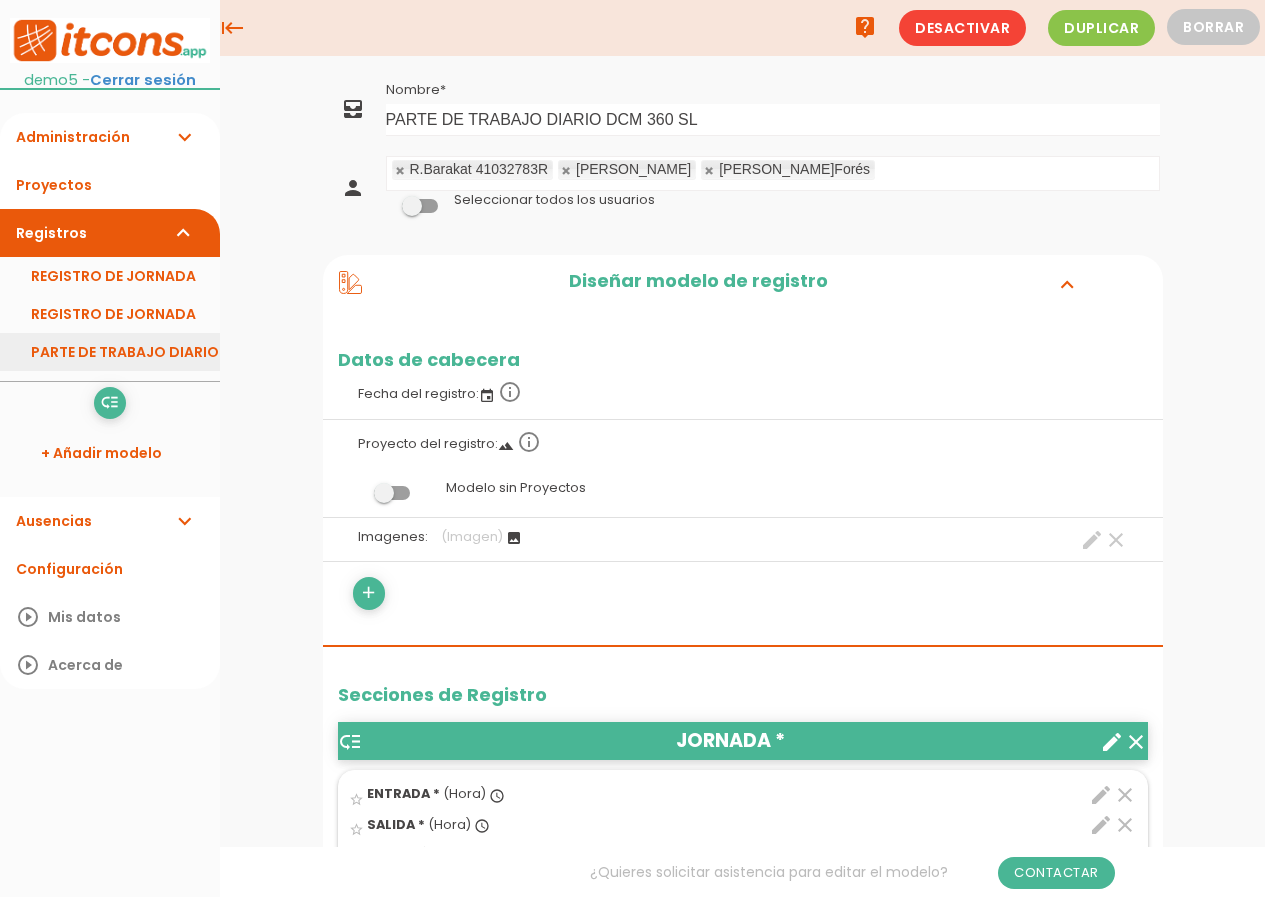 click on "PARTE DE TRABAJO DIARIO DCM 360 SL" at bounding box center [110, 352] 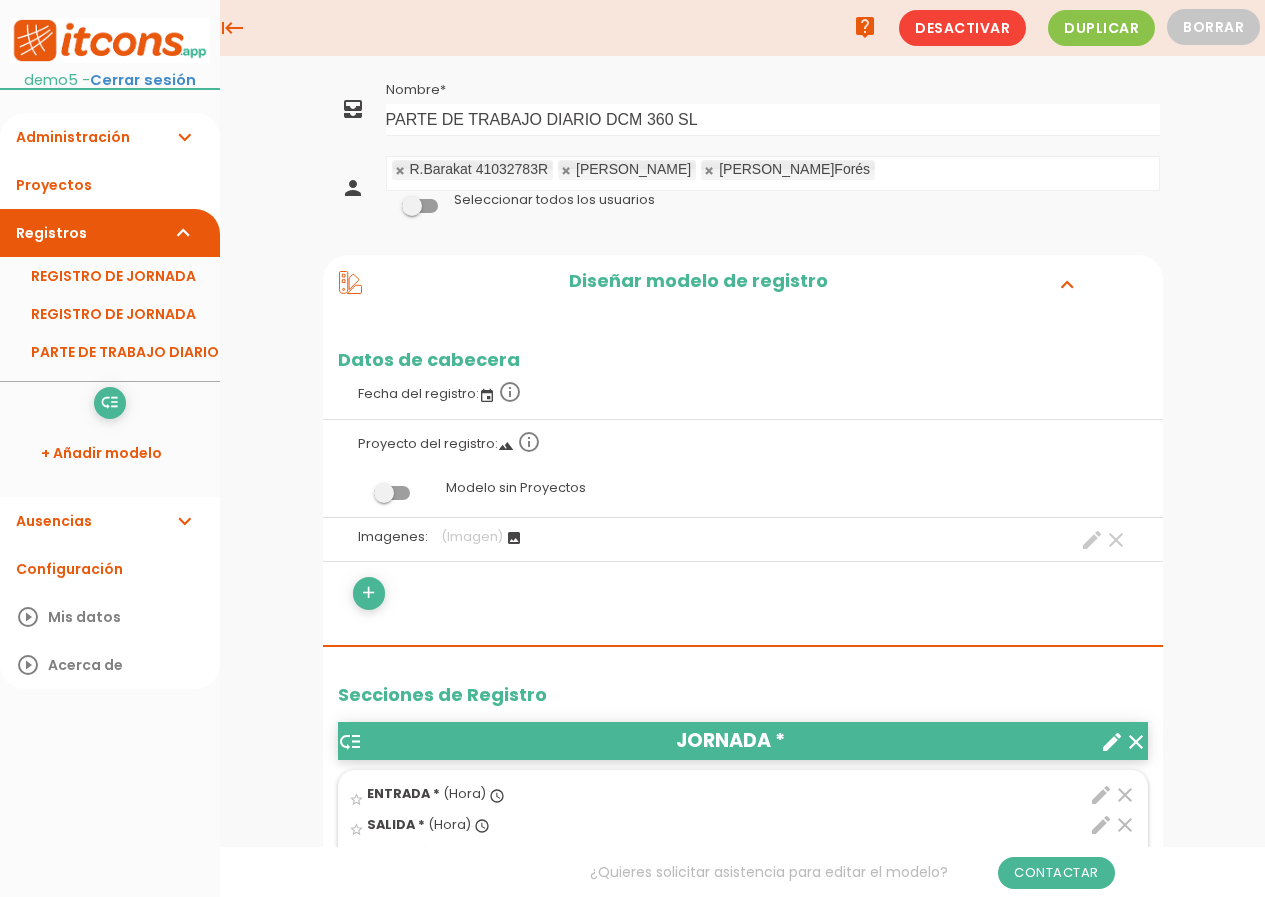 scroll, scrollTop: 0, scrollLeft: 0, axis: both 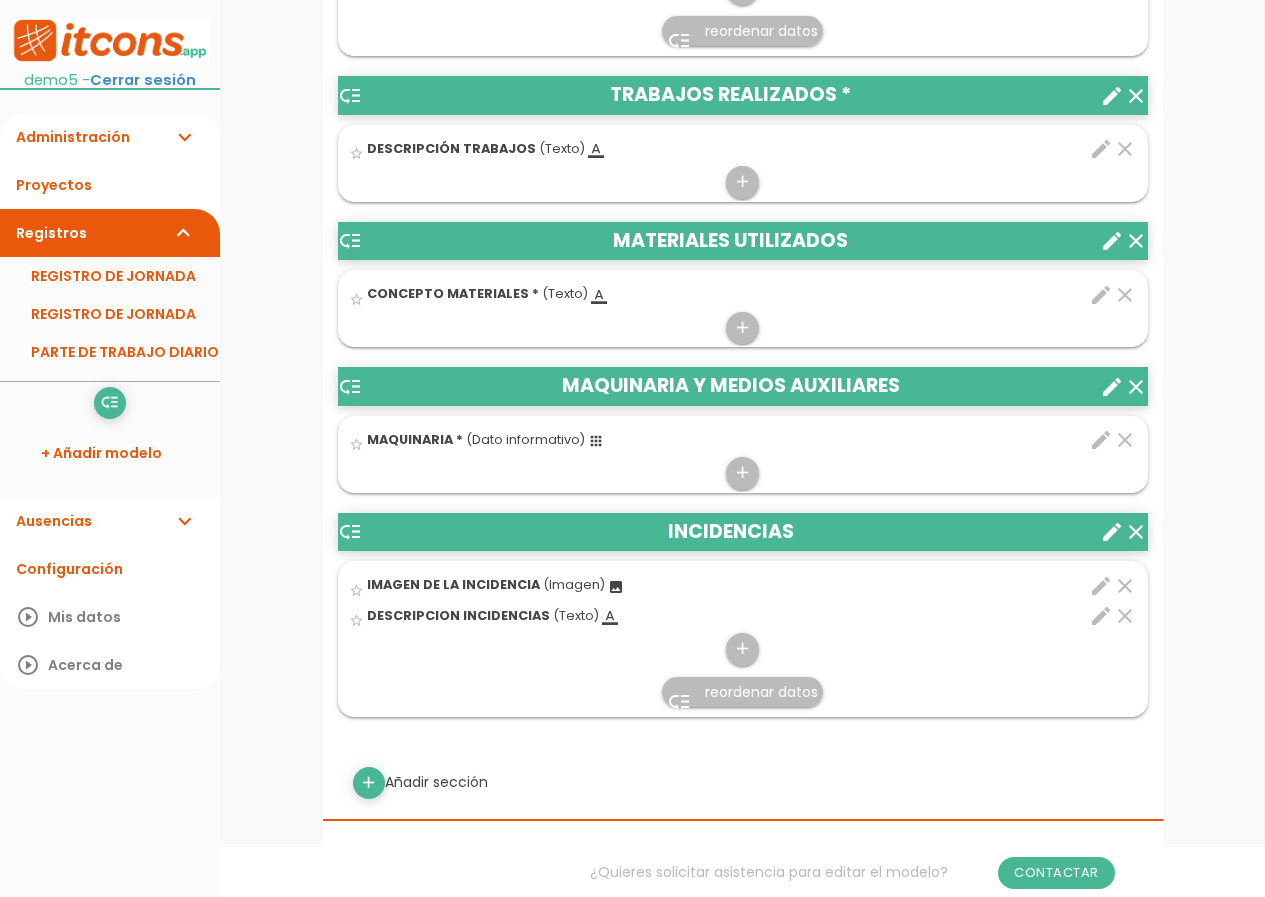 click on "Administración
expand_more" at bounding box center [110, 137] 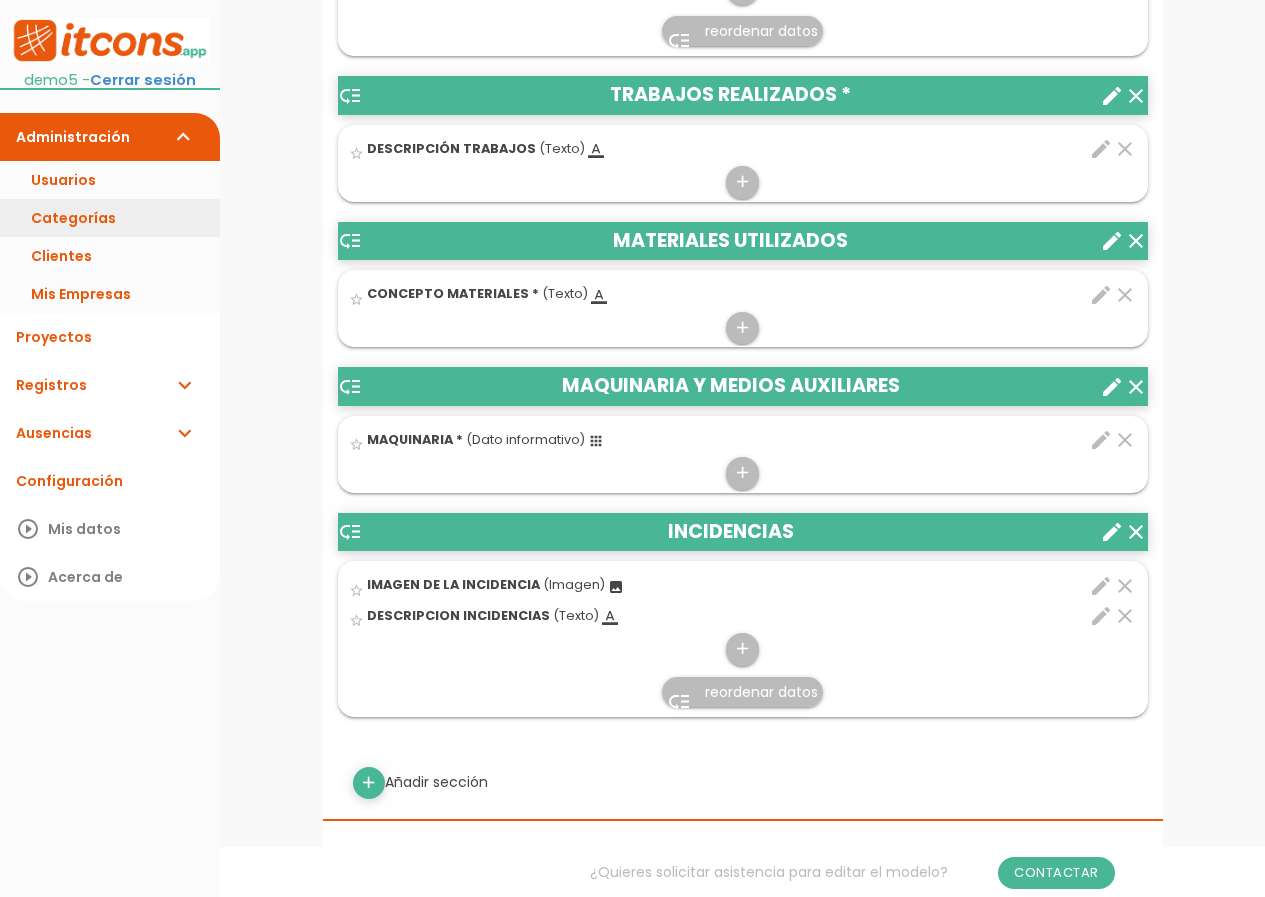 click on "Categorías" at bounding box center [110, 218] 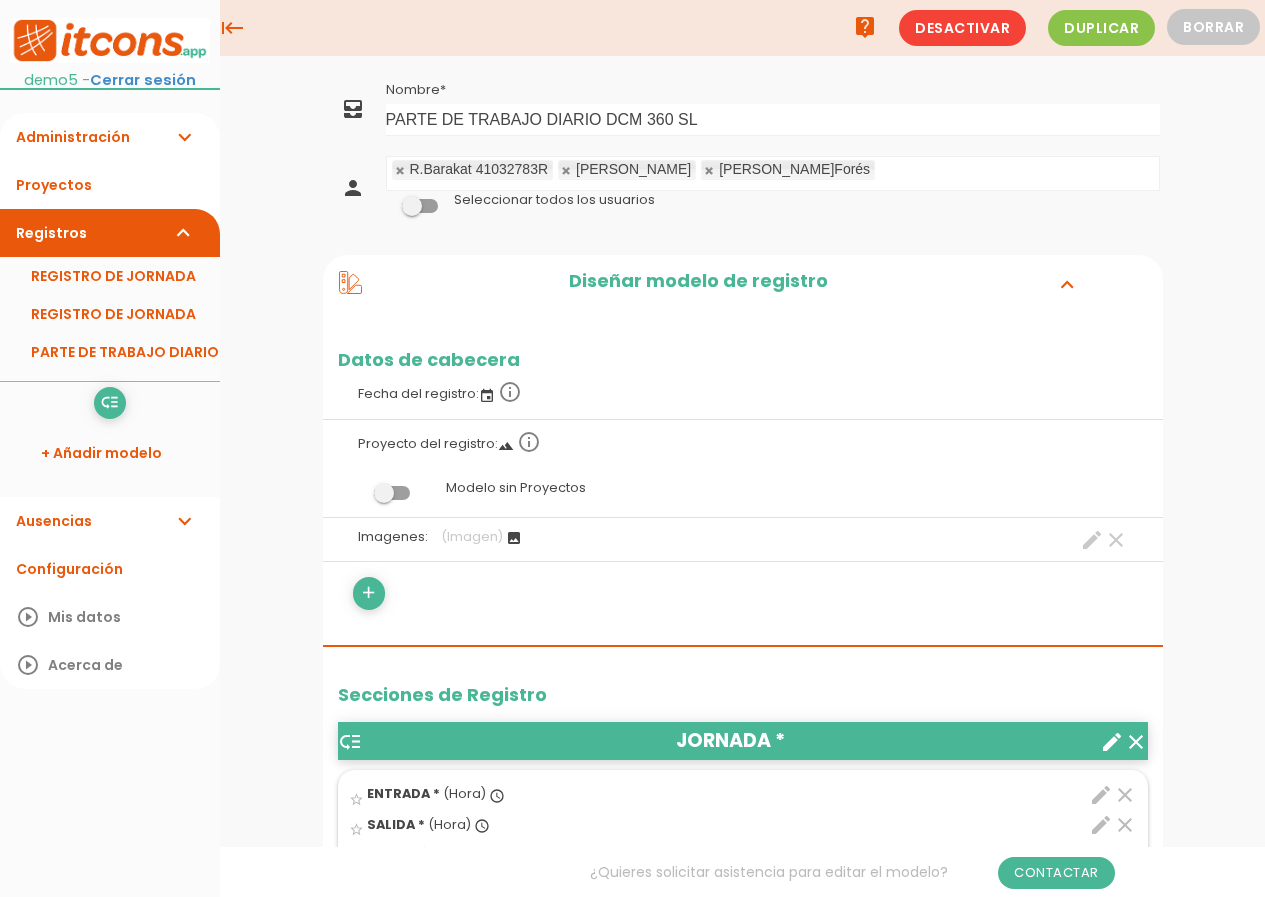 scroll, scrollTop: 0, scrollLeft: 0, axis: both 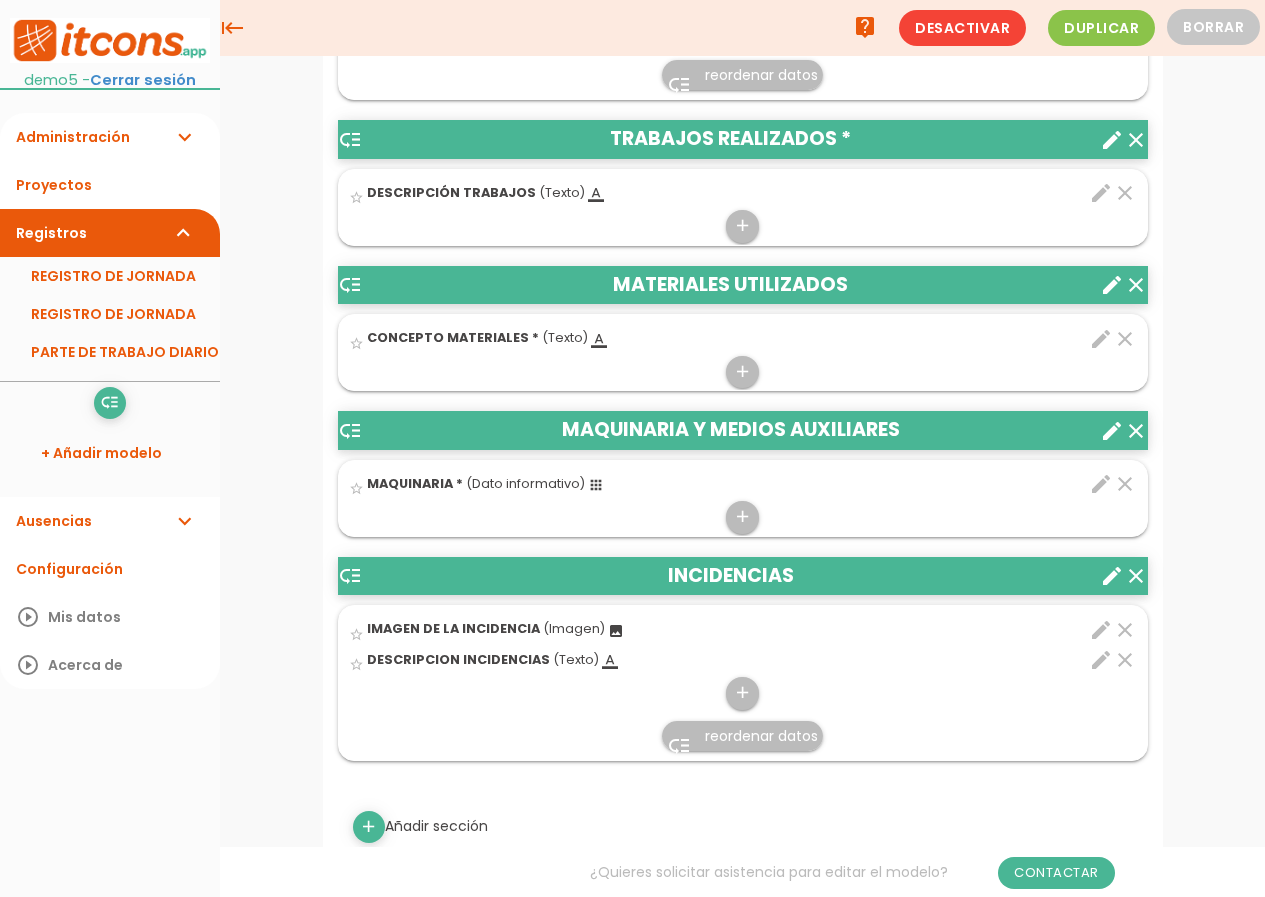 click on "Administración
expand_more" at bounding box center [110, 137] 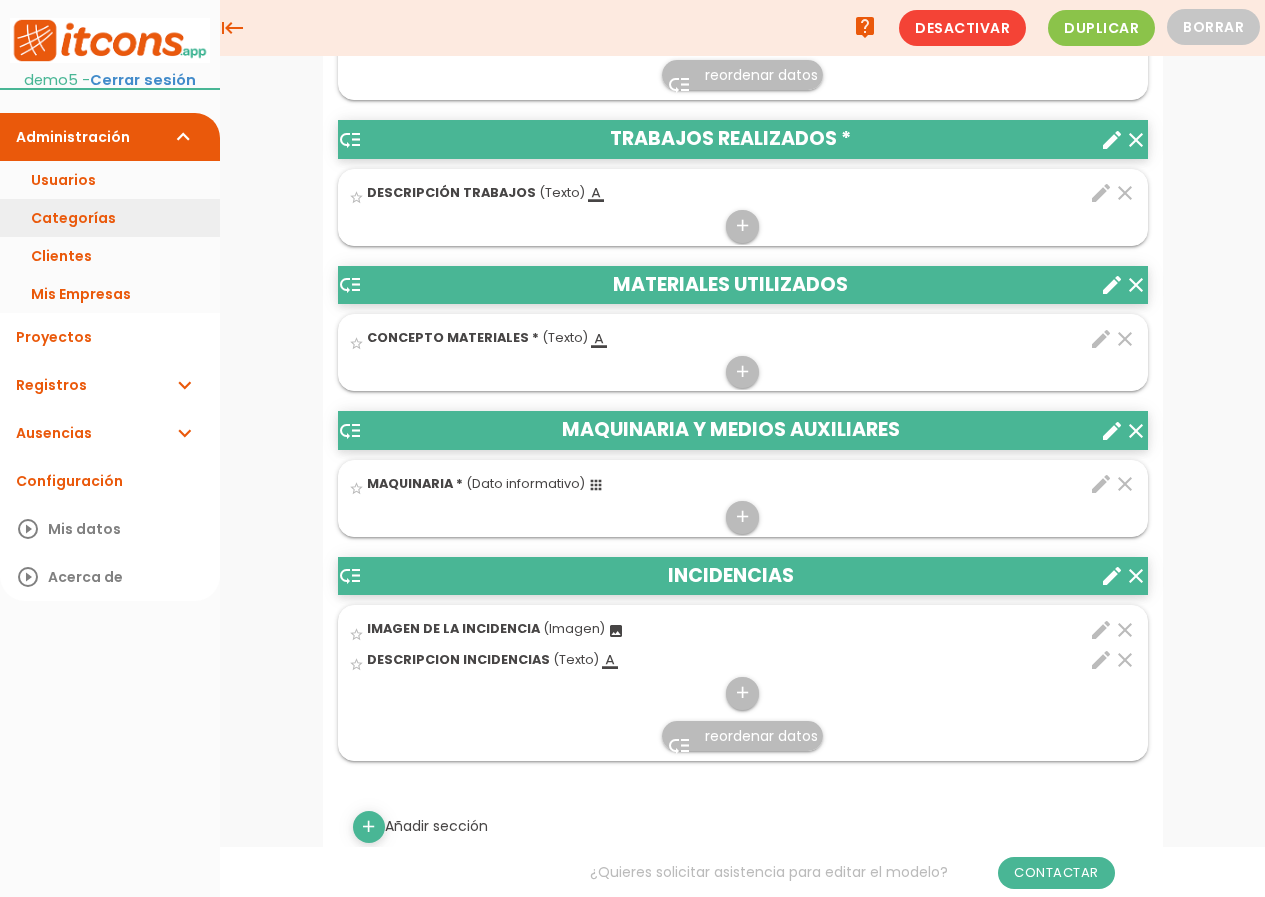 click on "Categorías" at bounding box center (110, 218) 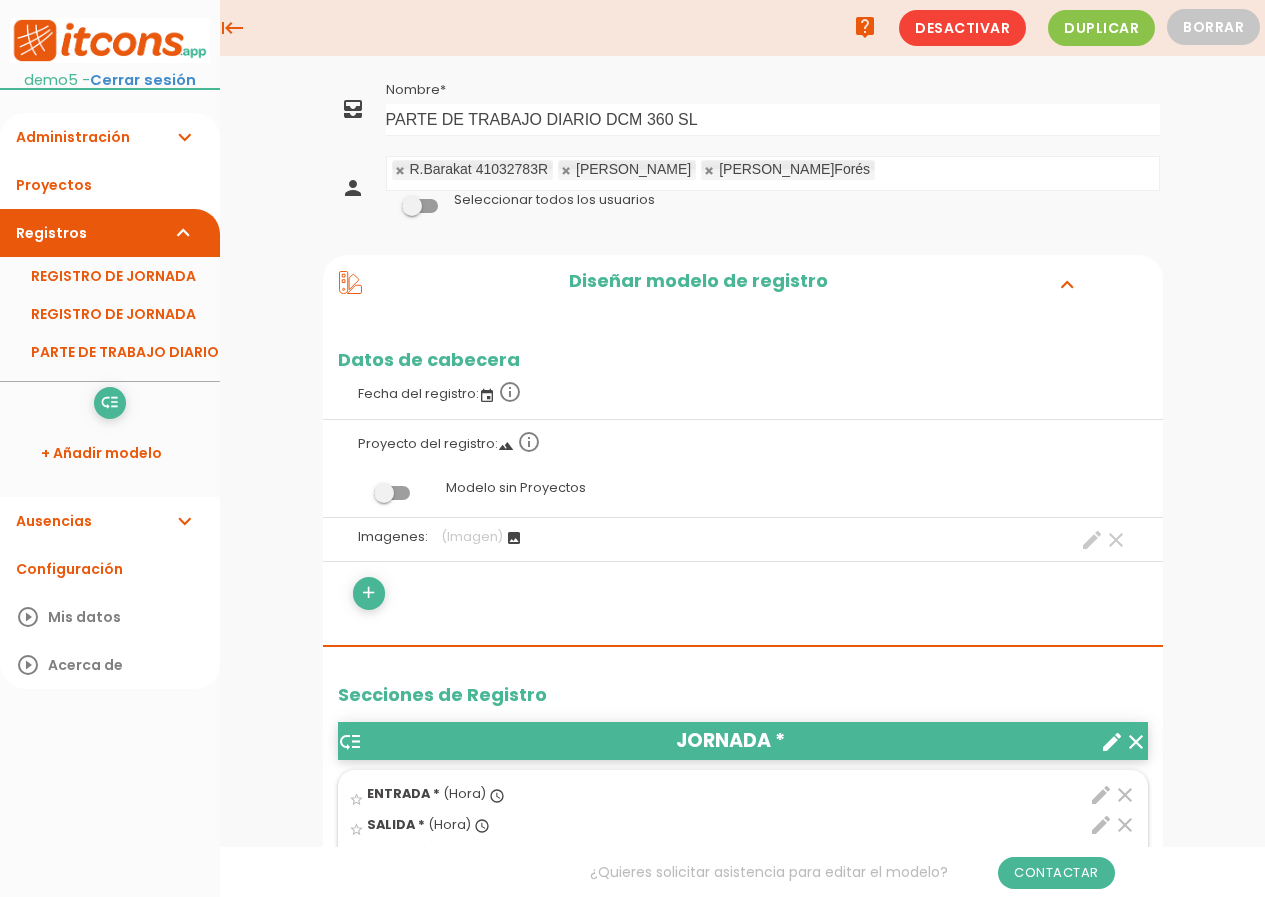 scroll, scrollTop: 0, scrollLeft: 0, axis: both 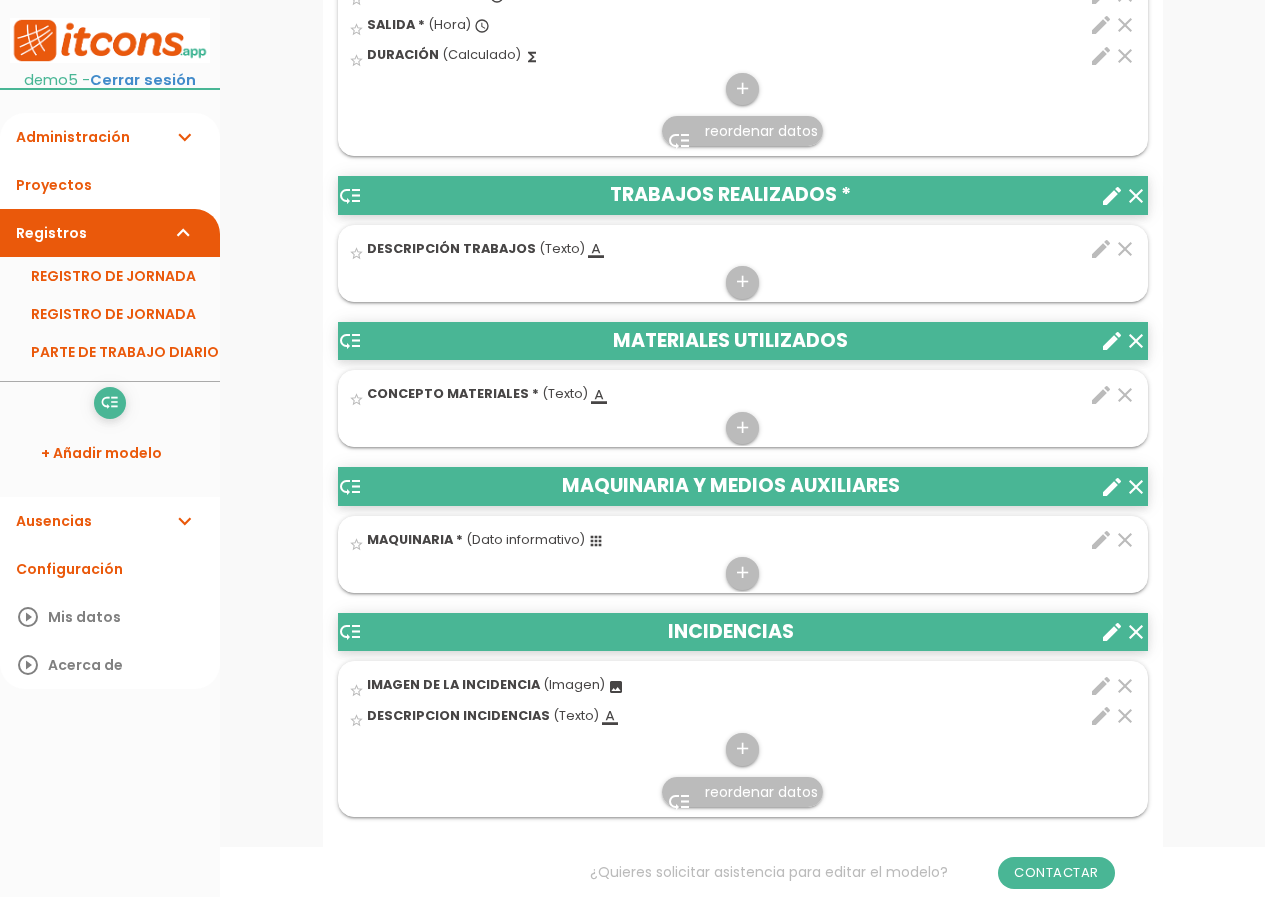 click on "create" at bounding box center [1112, 487] 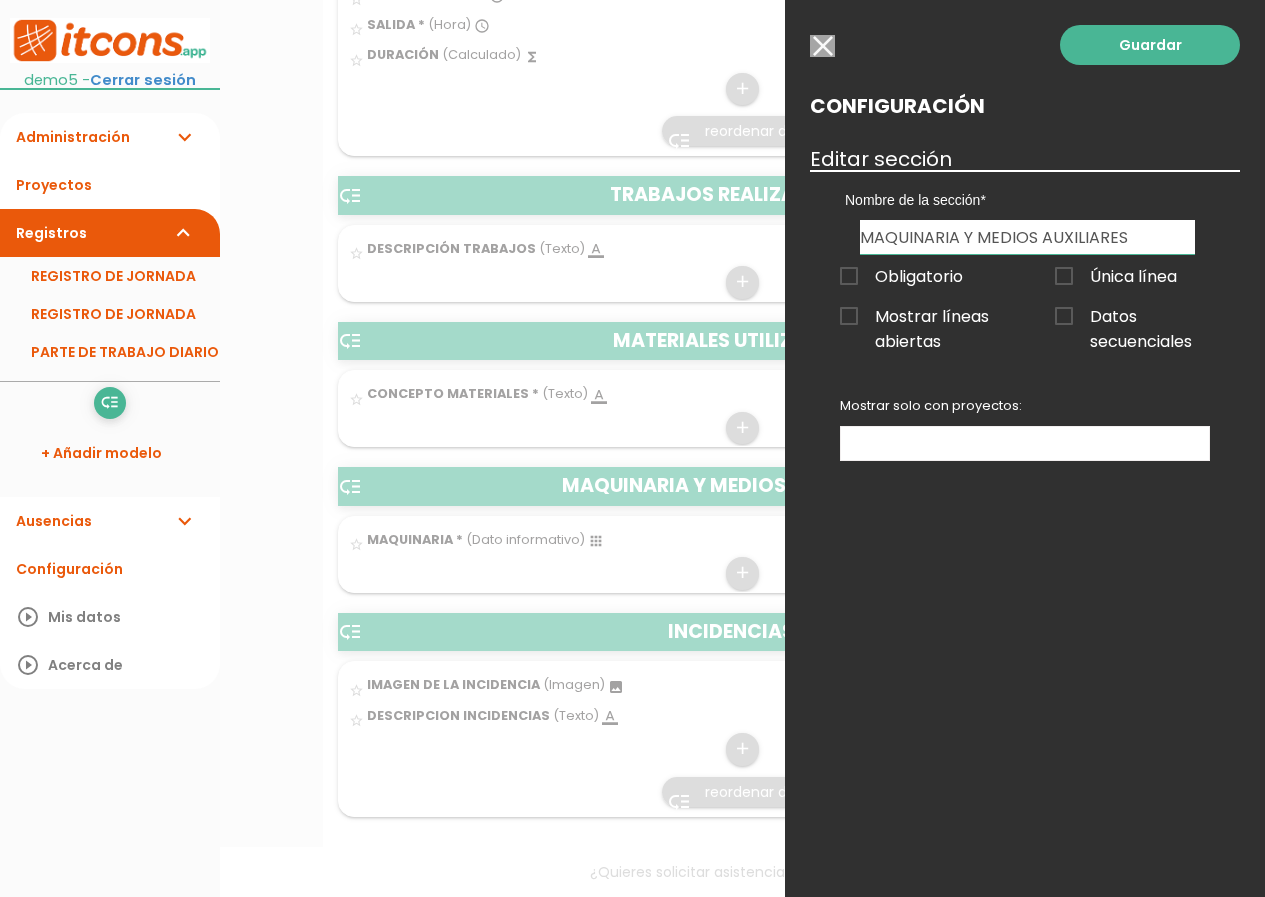 click on "MAQUINARIA Y MEDIOS AUXILIARES" at bounding box center (1027, 237) 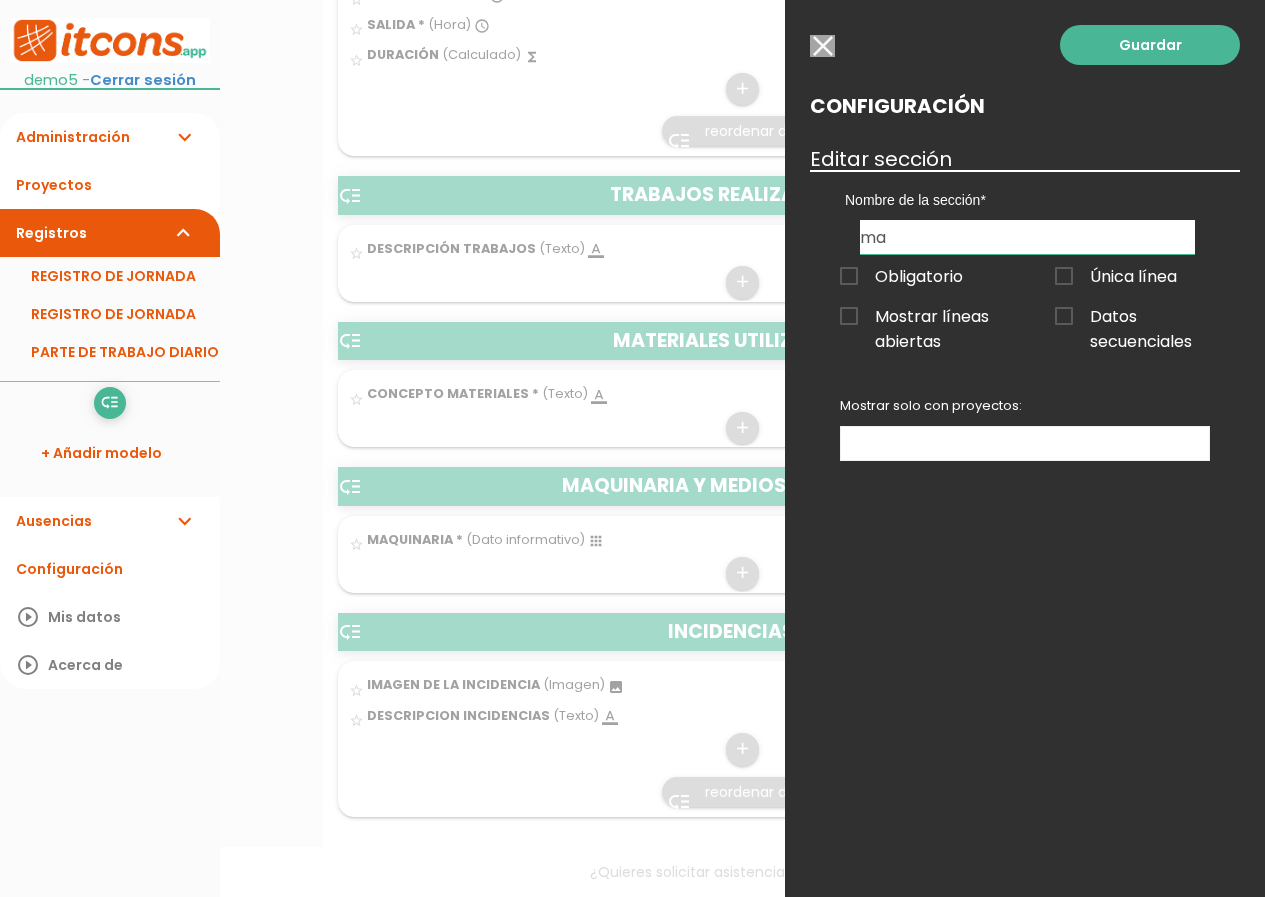 type on "m" 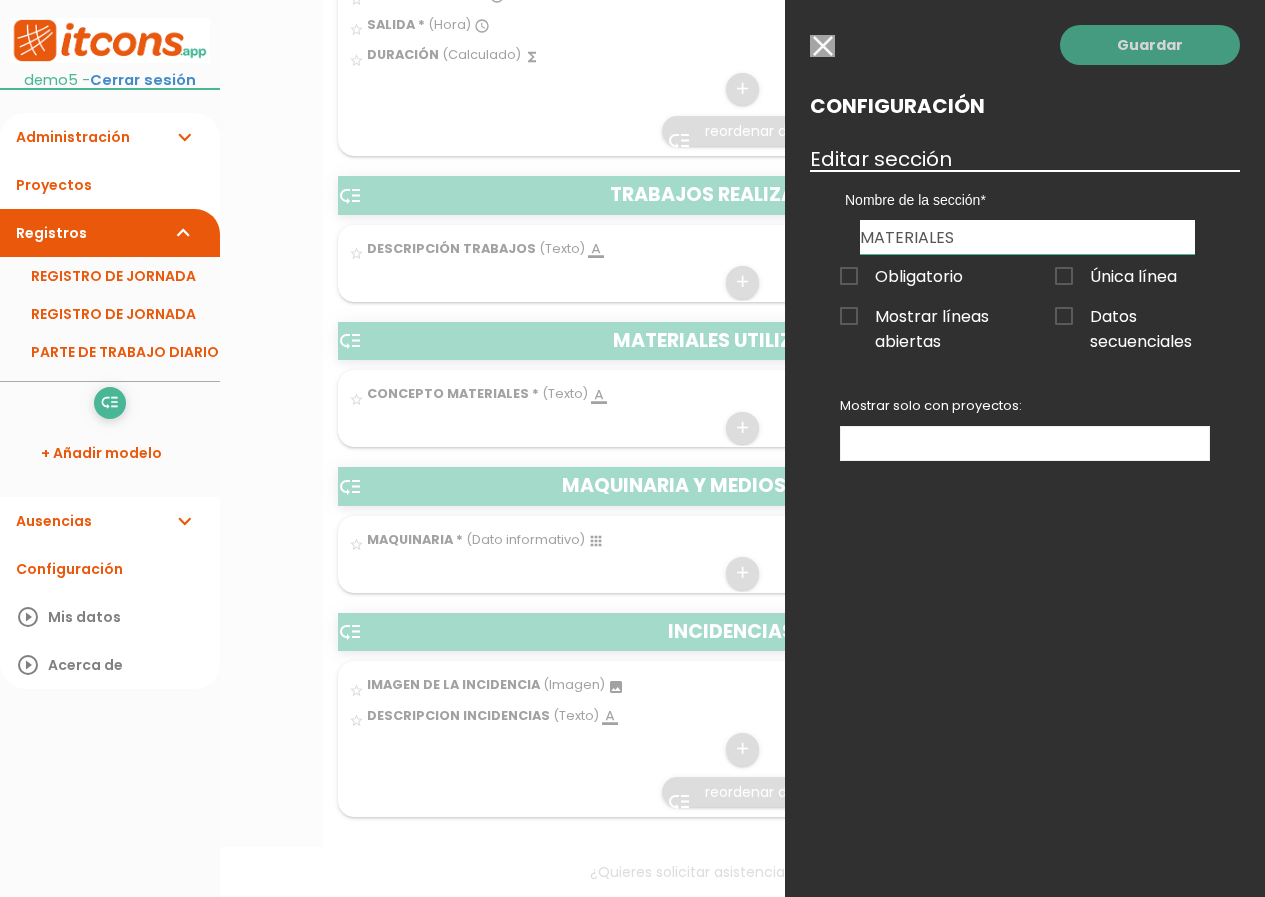 type on "MATERIALES" 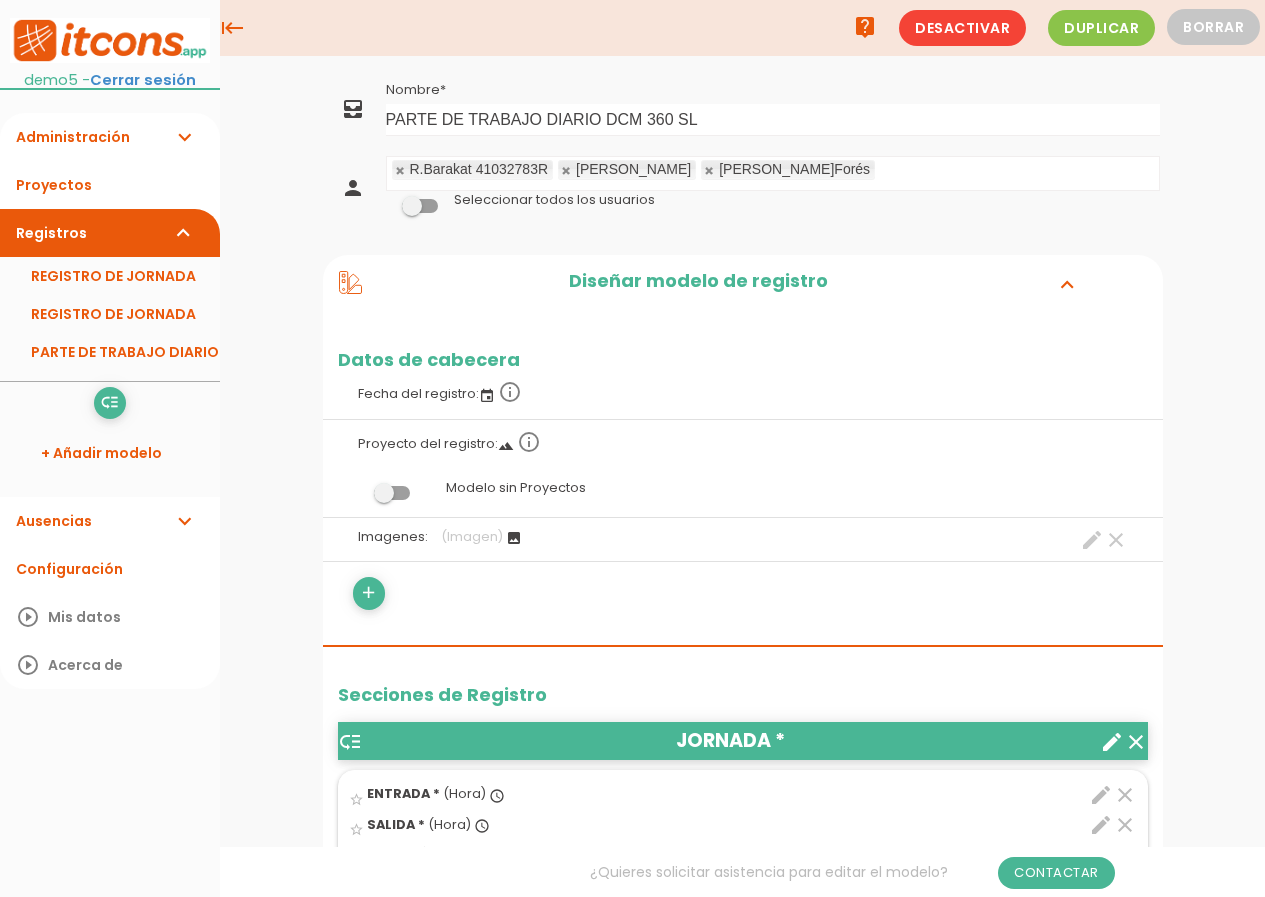 scroll, scrollTop: 345, scrollLeft: 0, axis: vertical 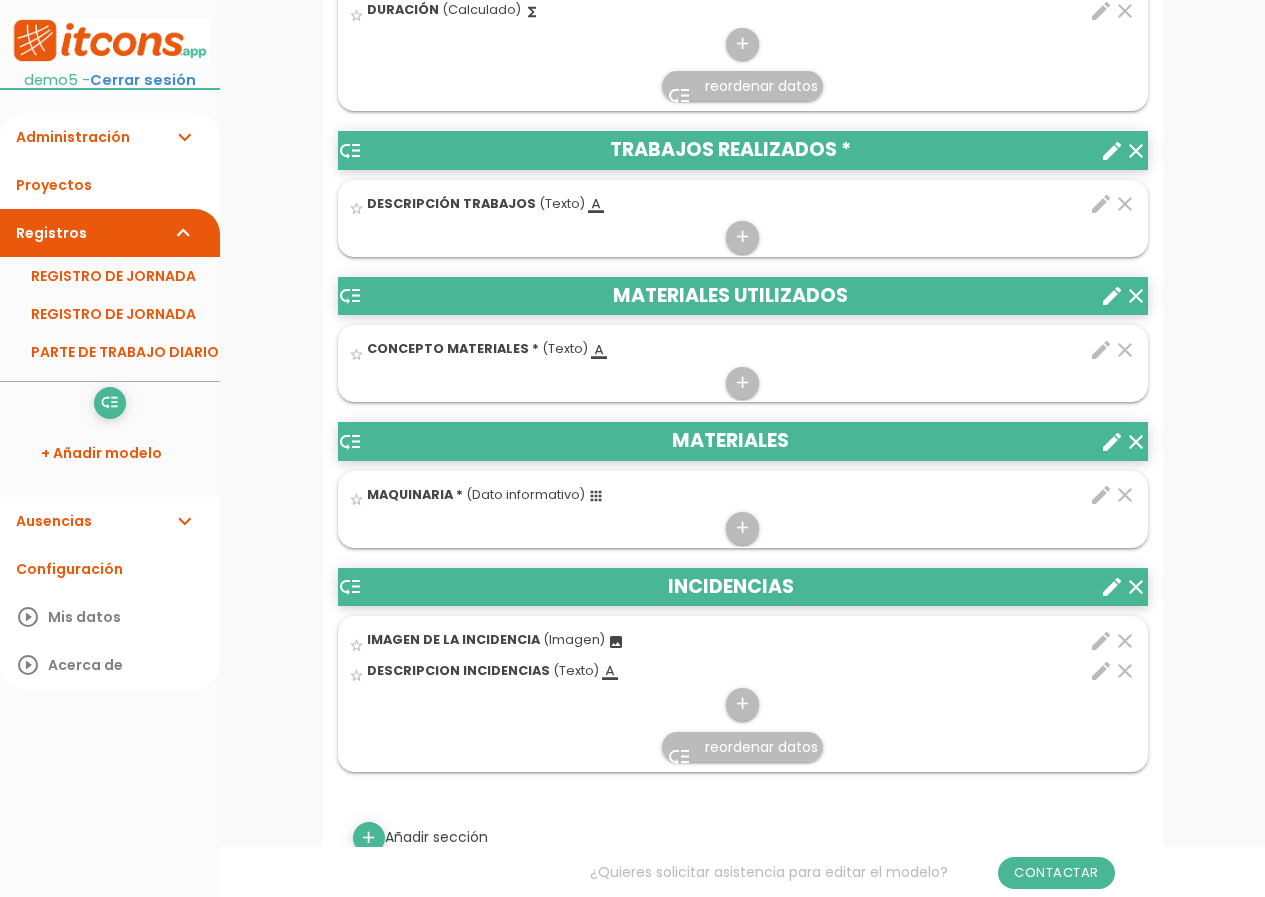 click on "clear" at bounding box center (1136, 296) 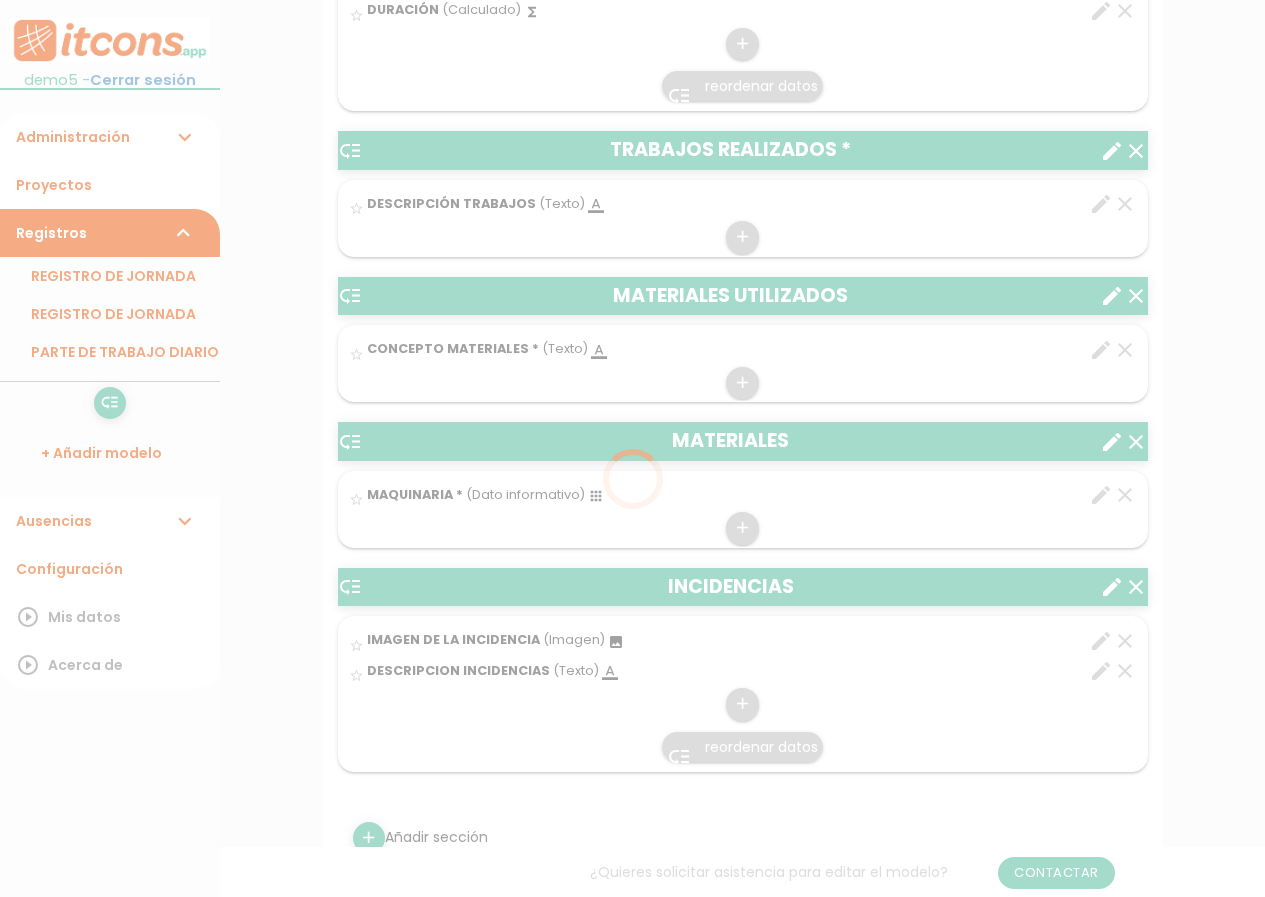 scroll, scrollTop: 0, scrollLeft: 0, axis: both 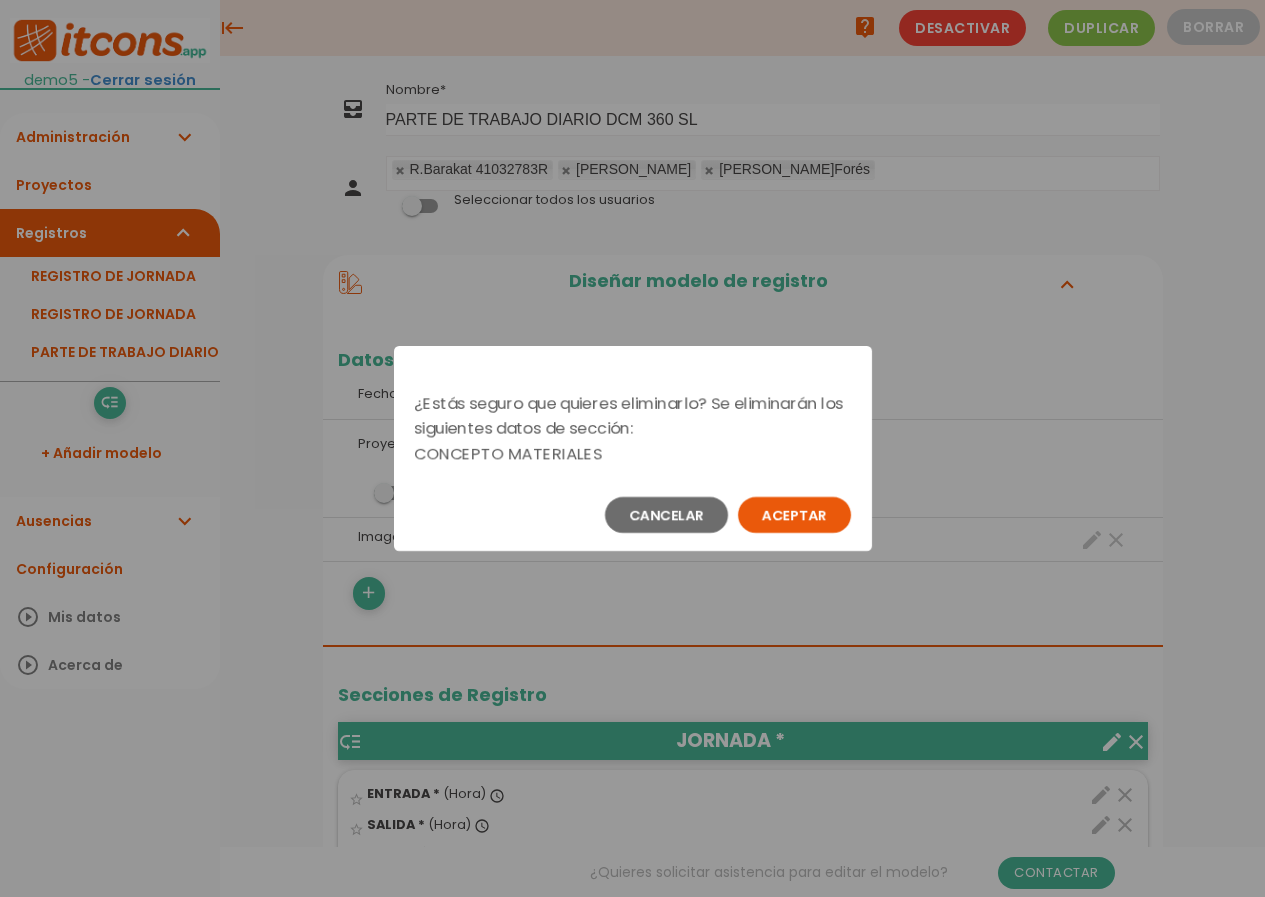 click on "Aceptar" at bounding box center [794, 515] 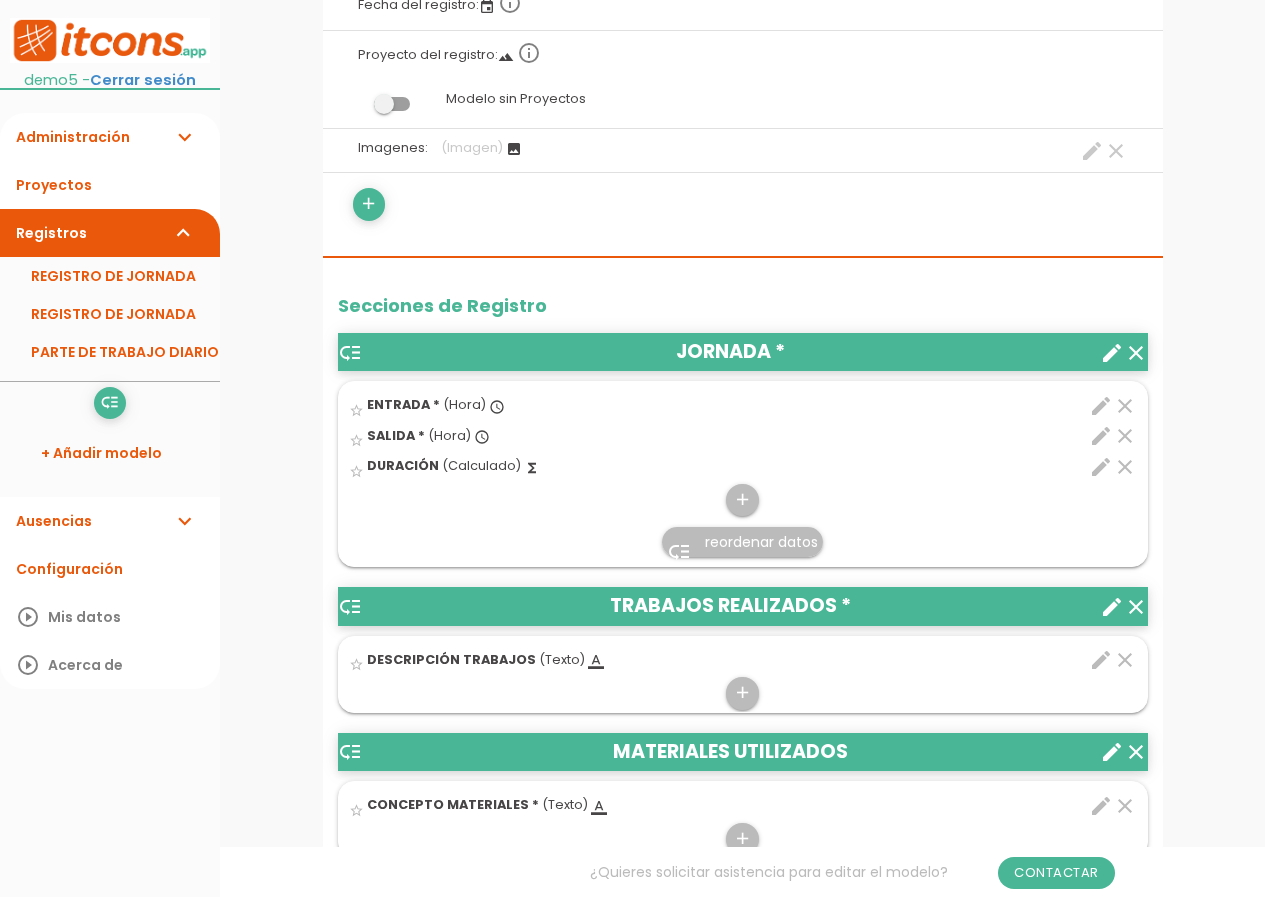 scroll, scrollTop: 400, scrollLeft: 0, axis: vertical 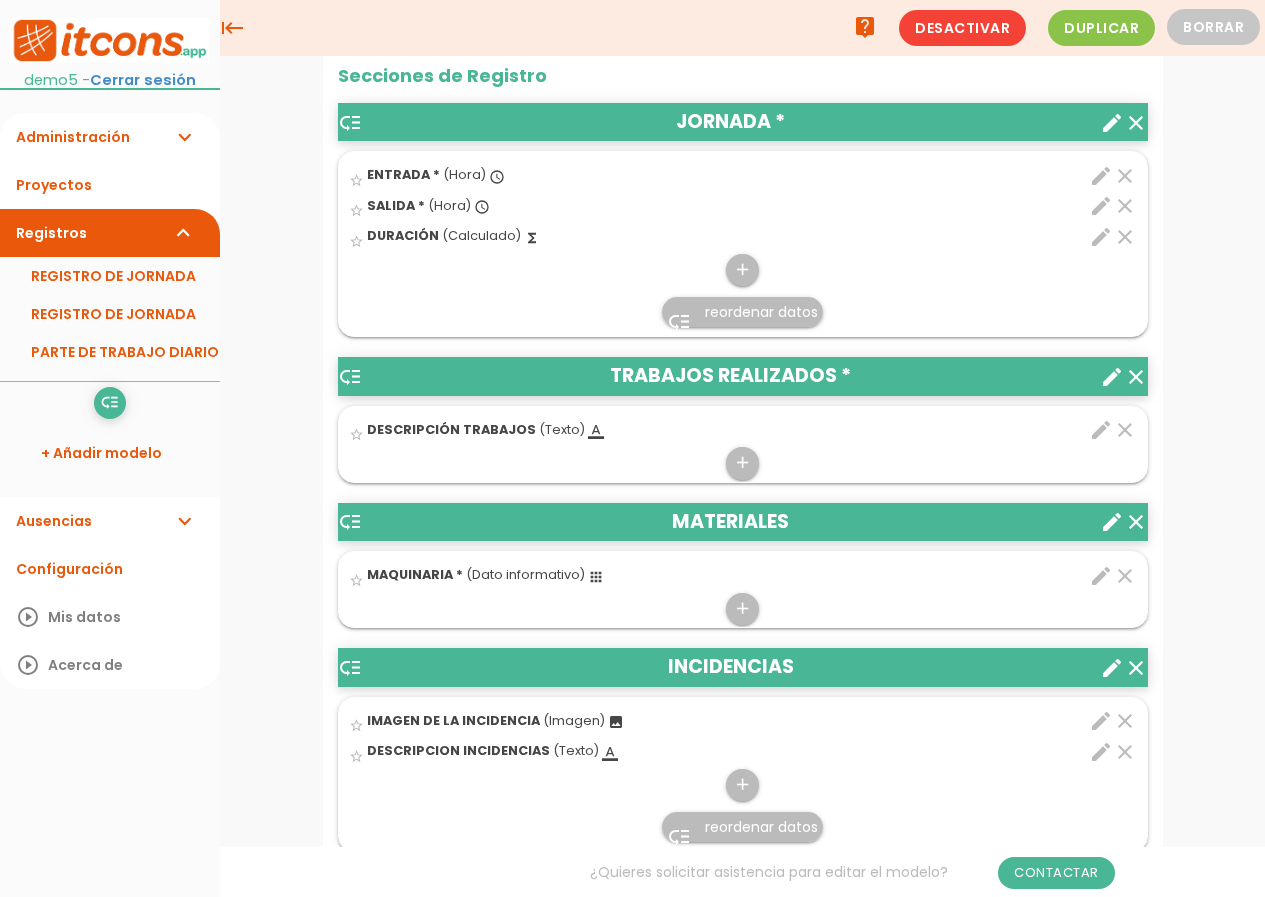 click on "edit" at bounding box center [1101, 576] 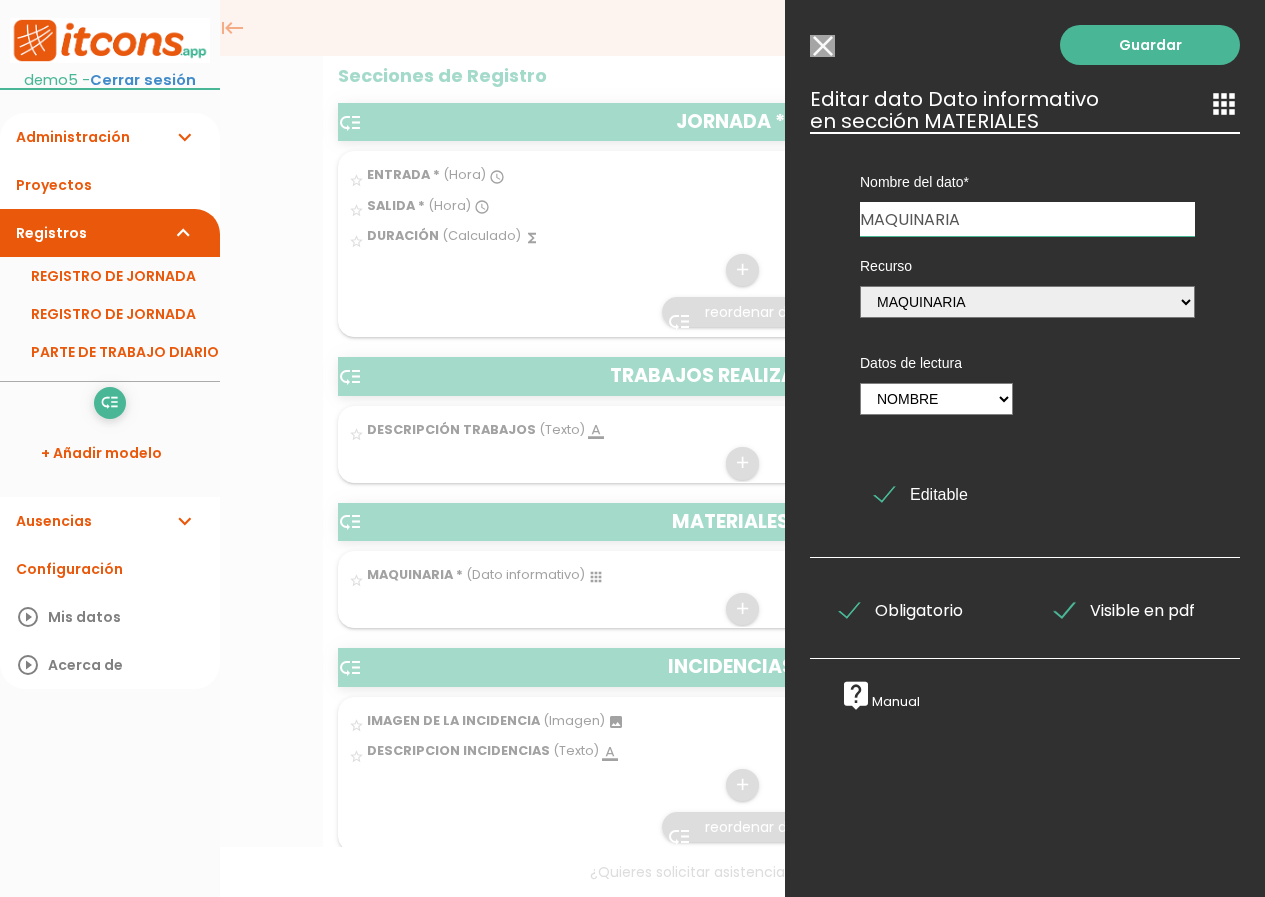 click on "MAQUINARIA" at bounding box center [1027, 219] 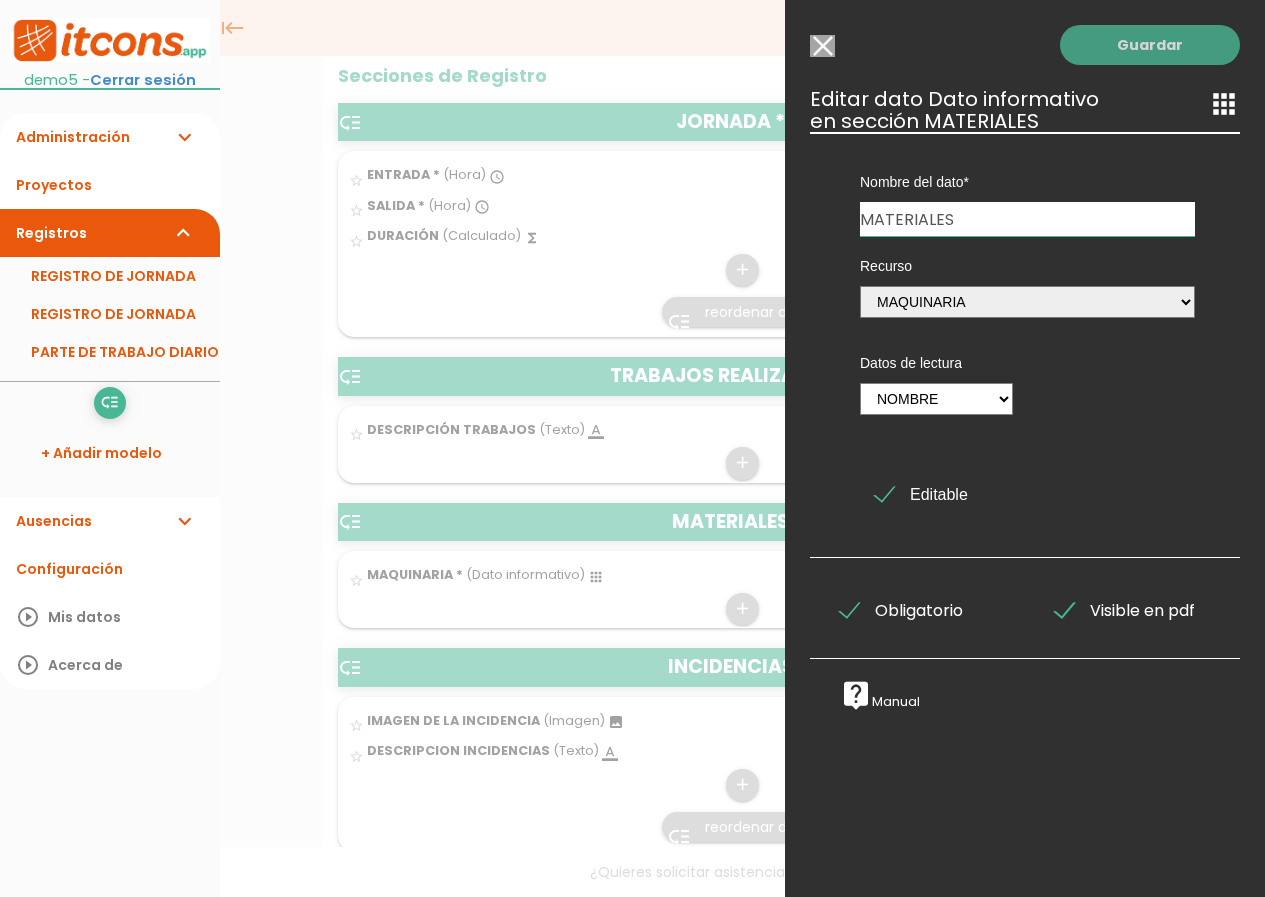 type on "MATERIALES" 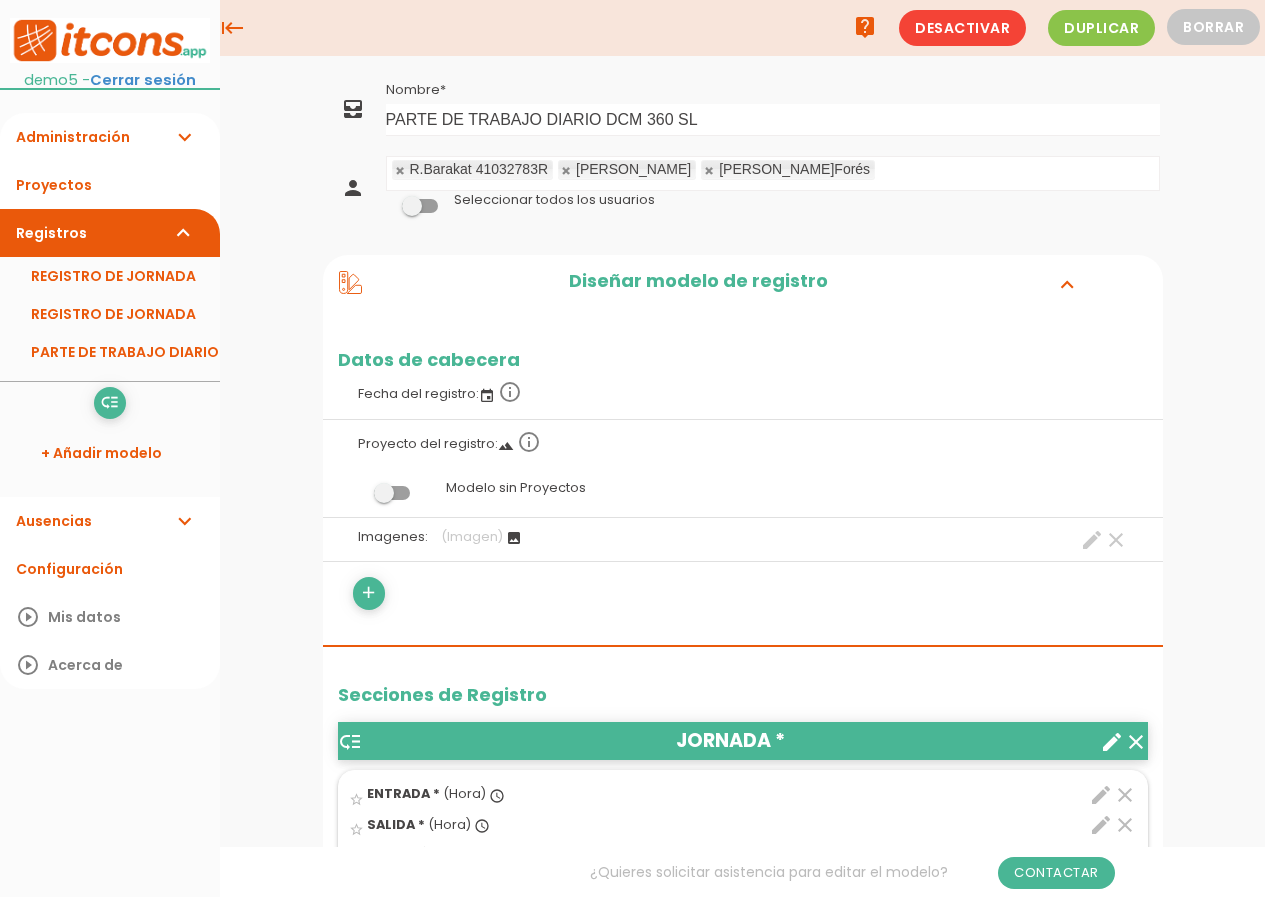 scroll, scrollTop: 1963, scrollLeft: 0, axis: vertical 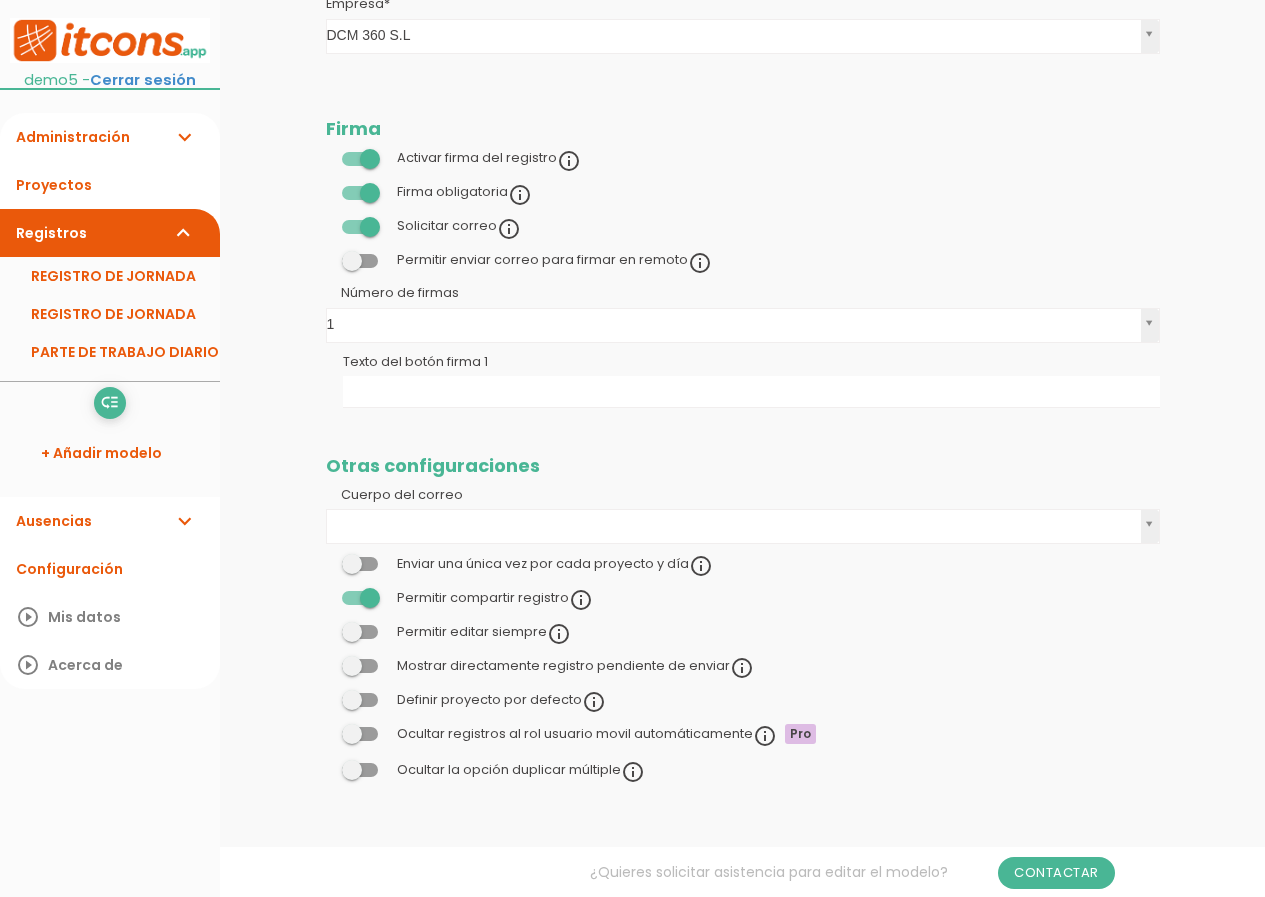 click on "Administración
expand_more" at bounding box center (110, 137) 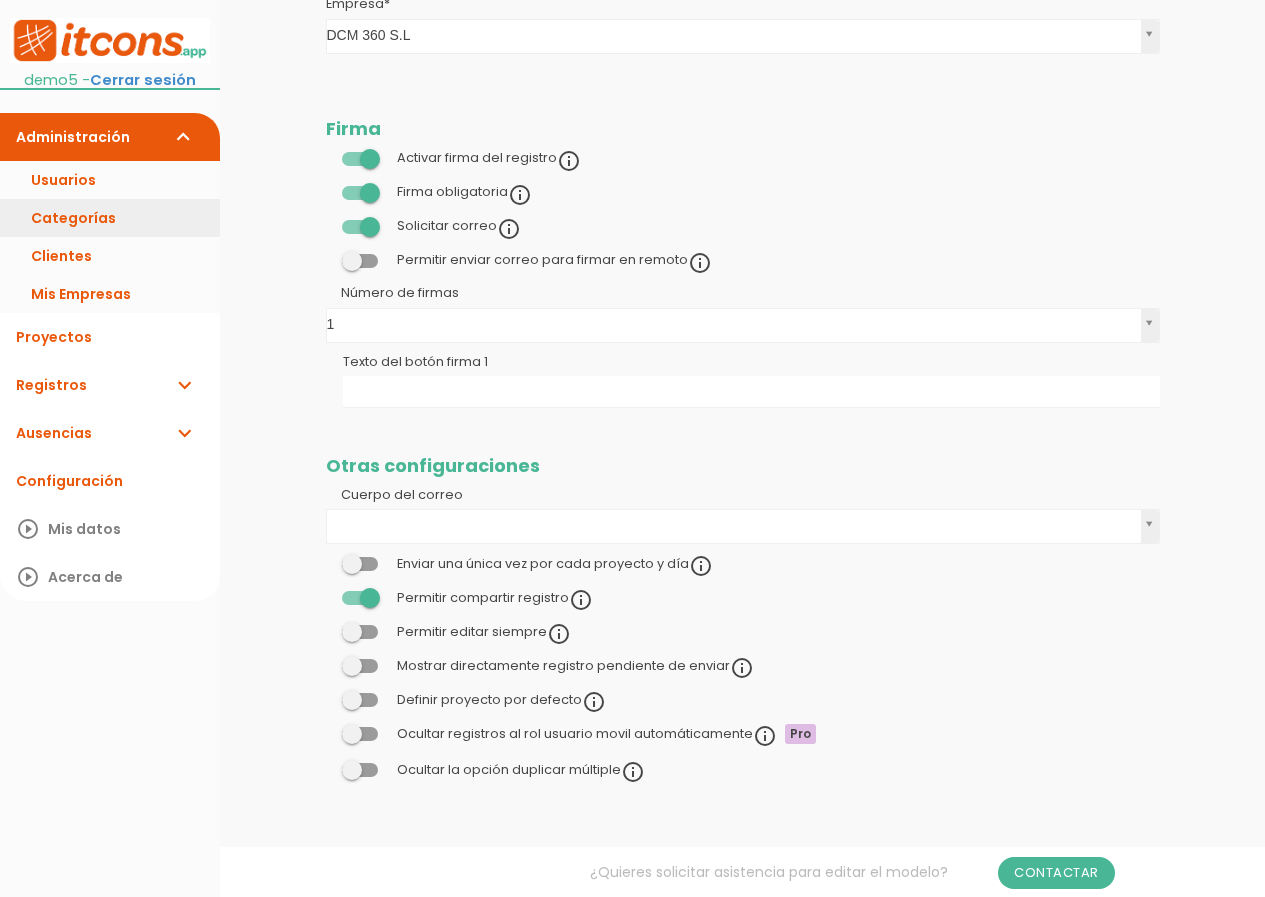 click on "Categorías" at bounding box center [110, 218] 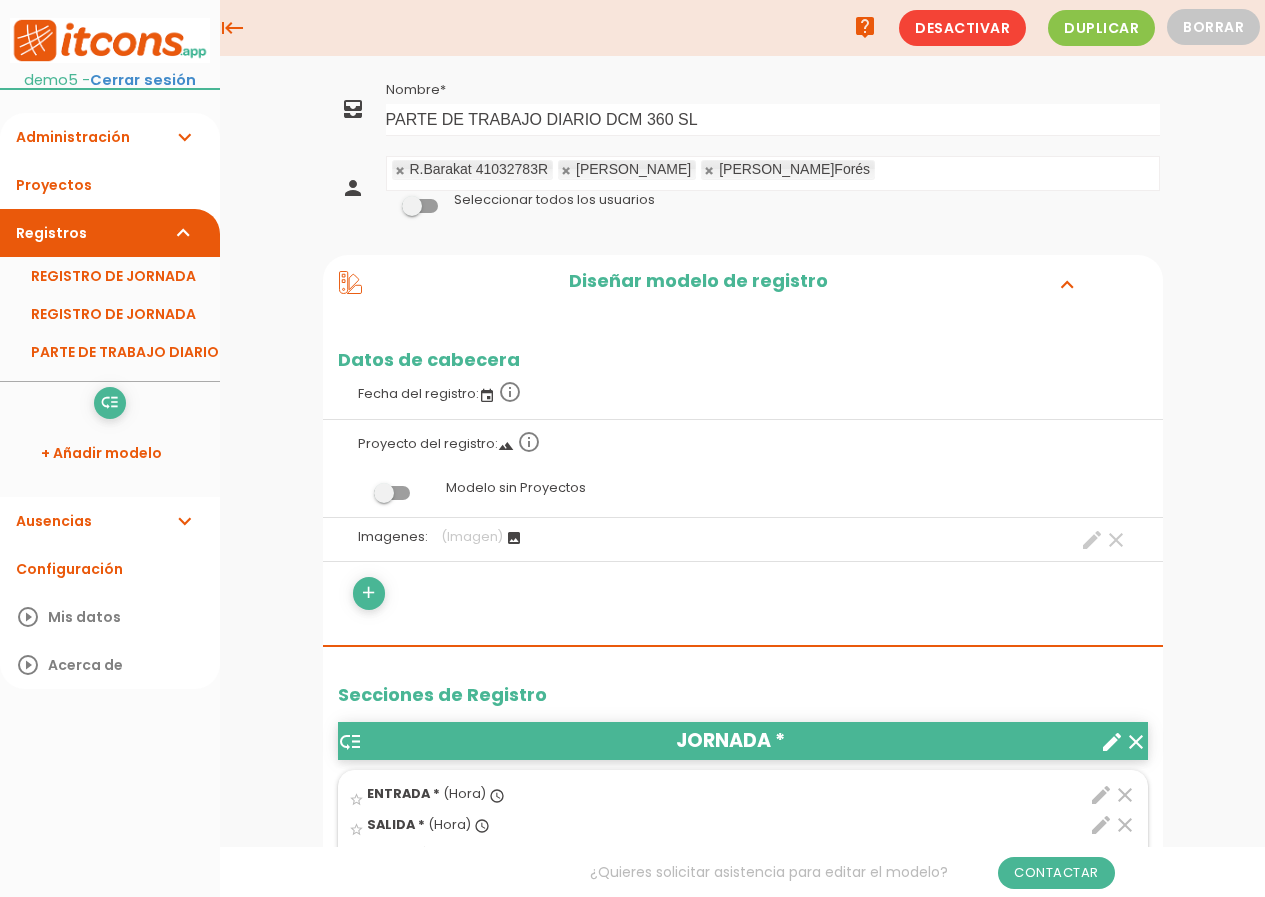 scroll, scrollTop: 0, scrollLeft: 0, axis: both 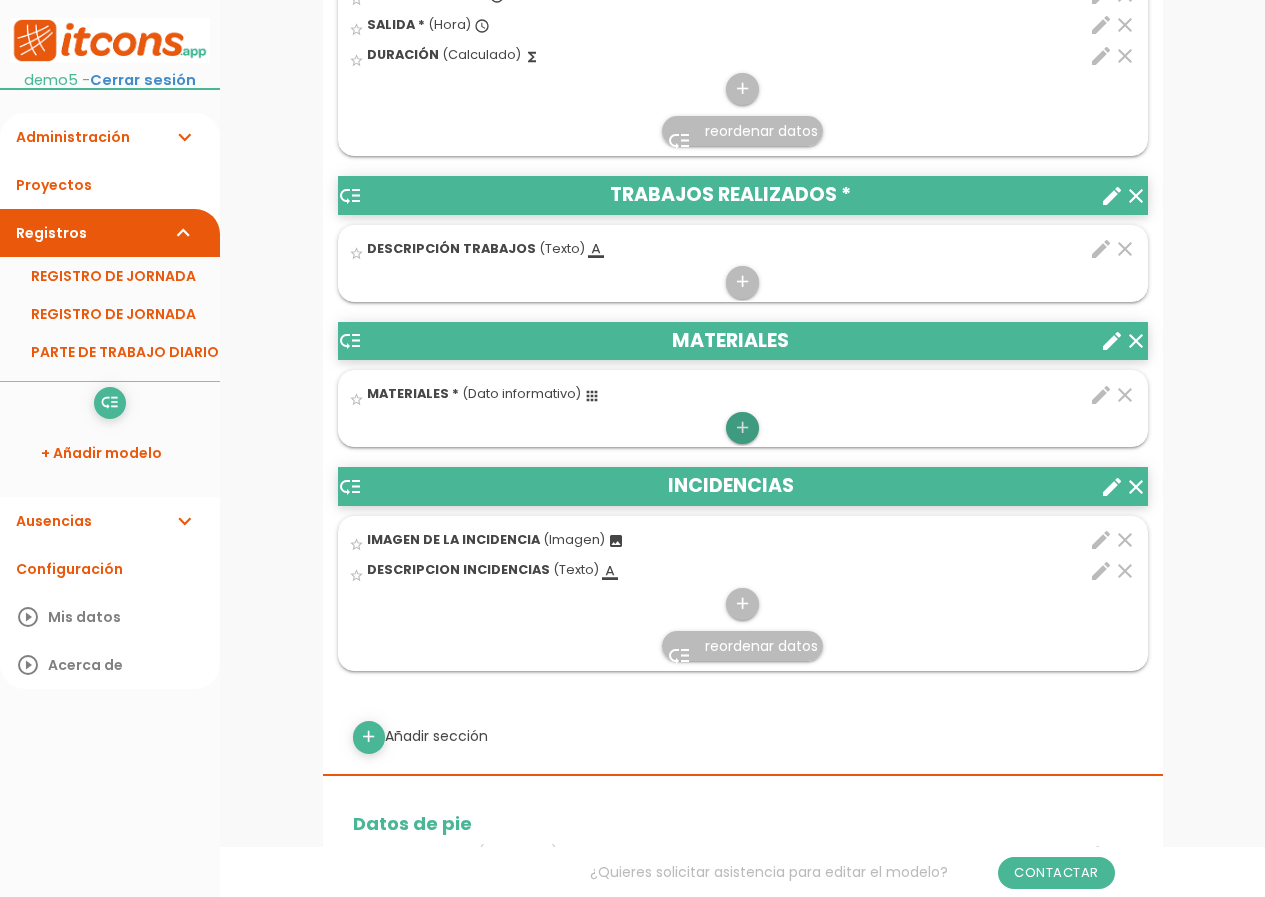 click on "add" at bounding box center (742, 428) 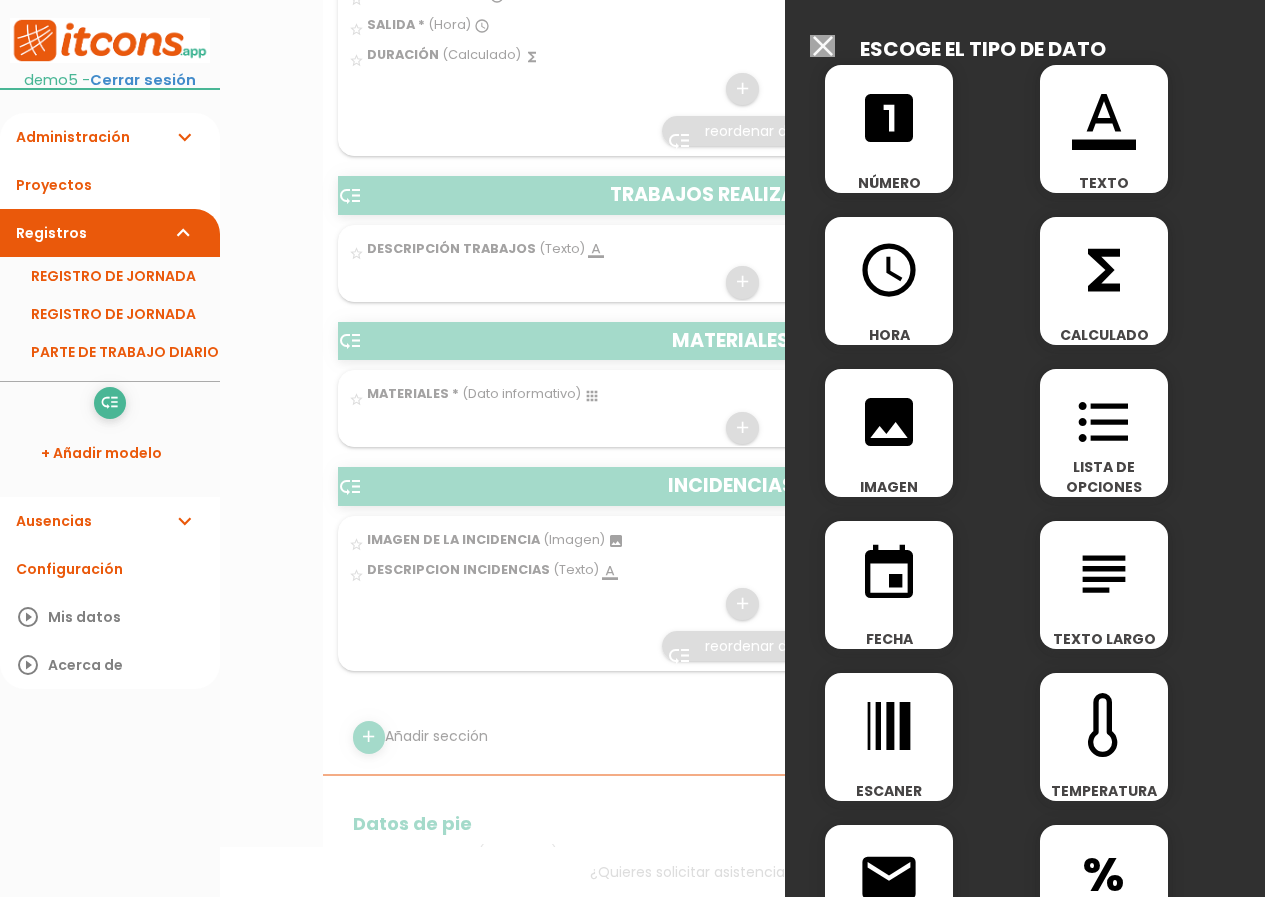 click on "looks_one" at bounding box center [889, 118] 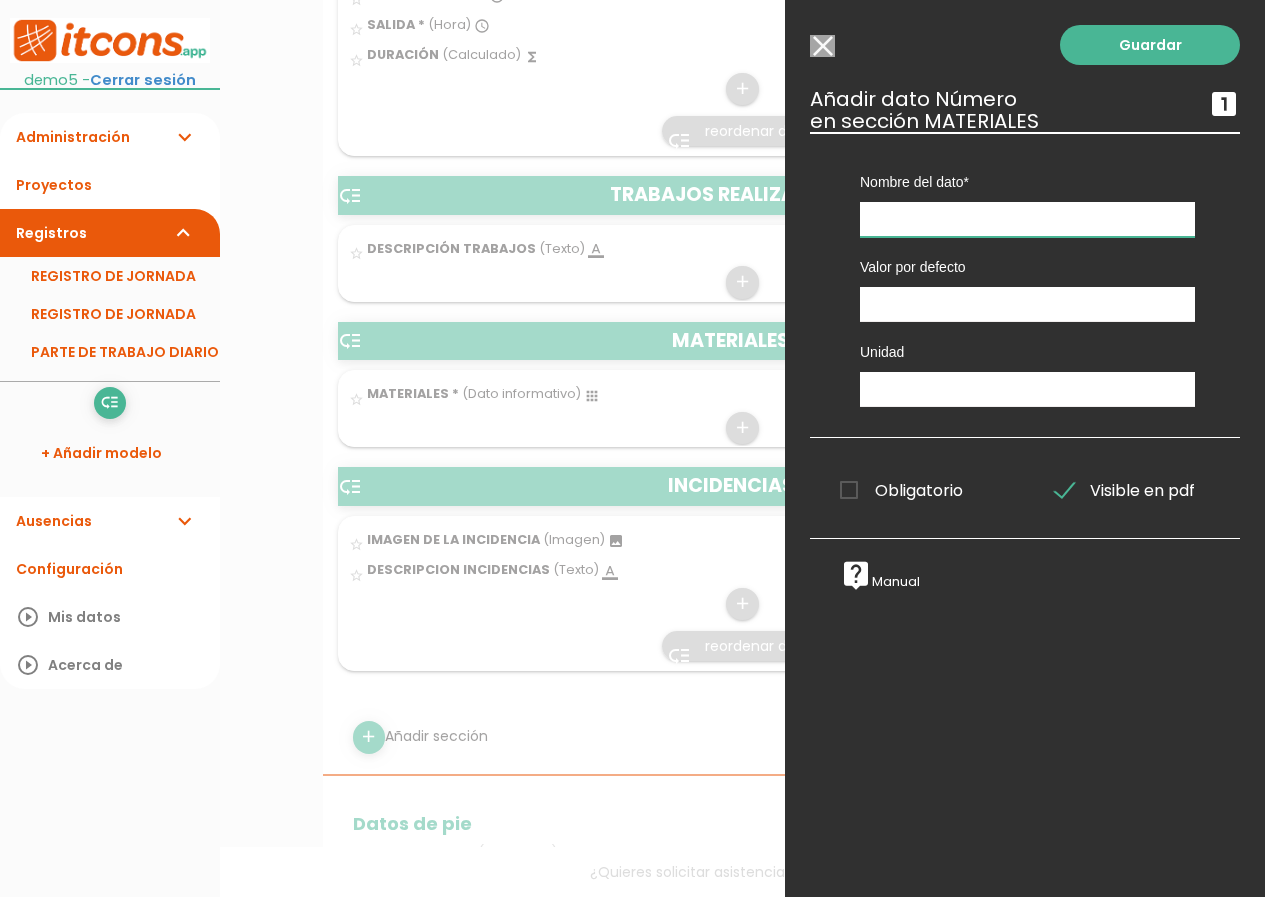 click at bounding box center (1027, 219) 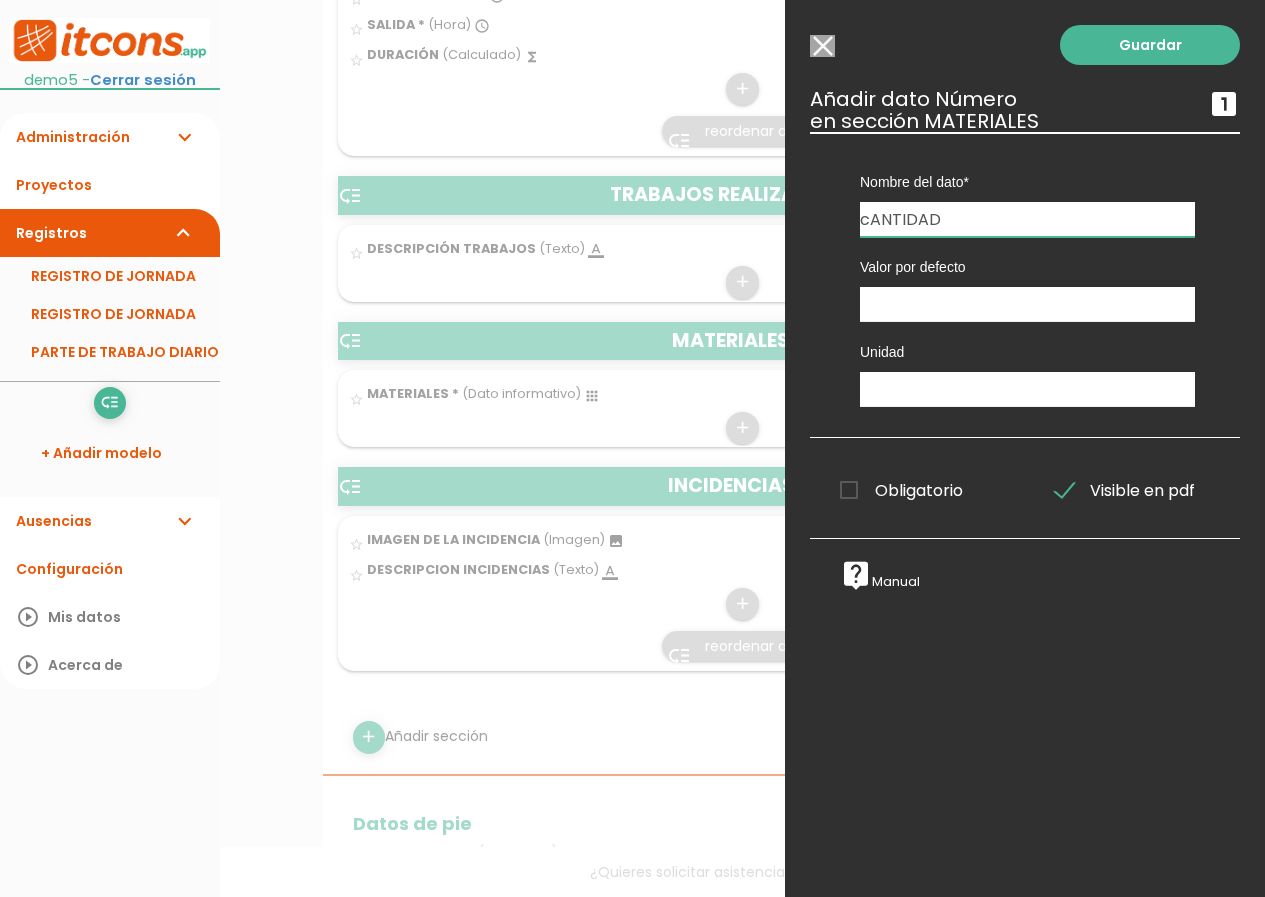 drag, startPoint x: 869, startPoint y: 223, endPoint x: 845, endPoint y: 219, distance: 24.33105 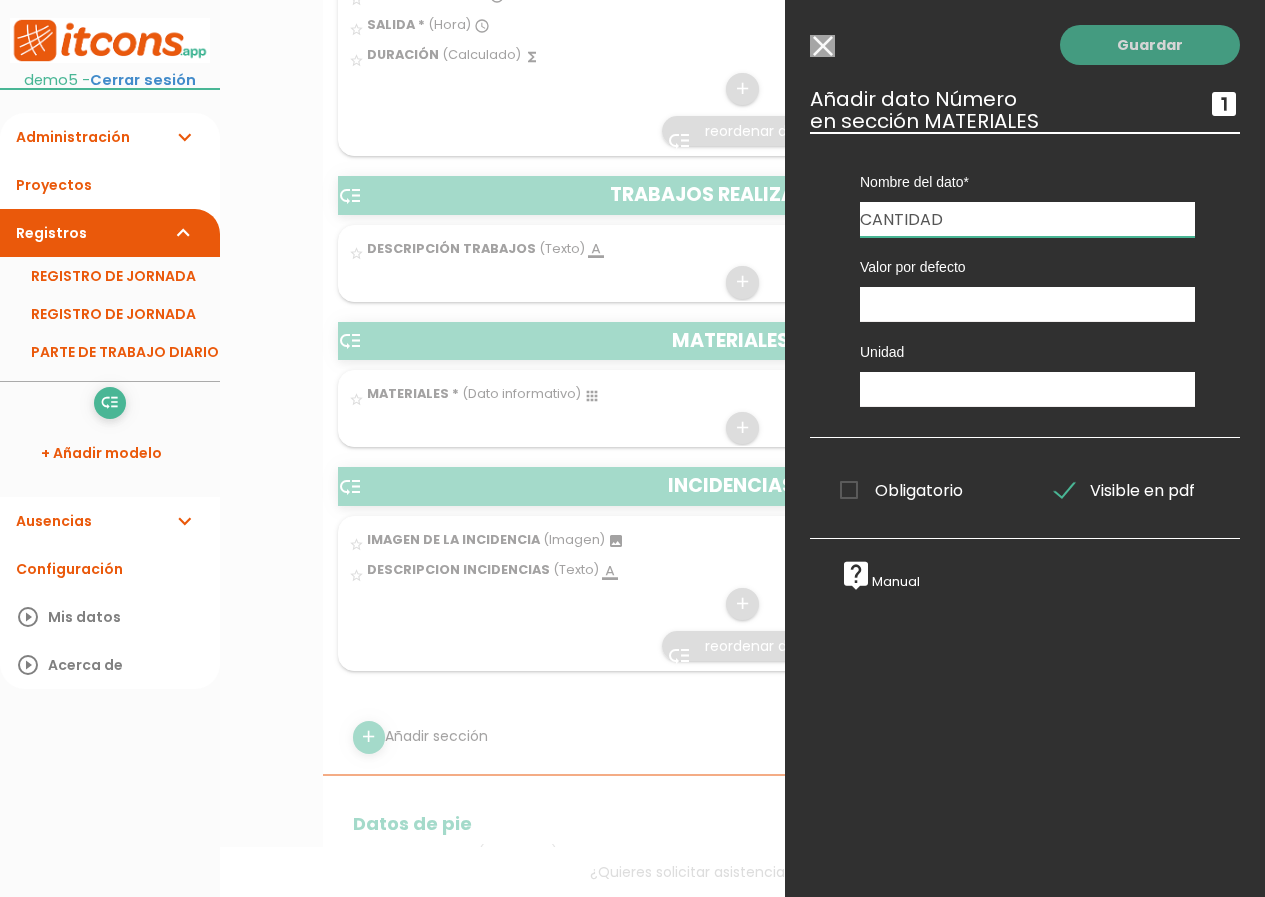 type on "CANTIDAD" 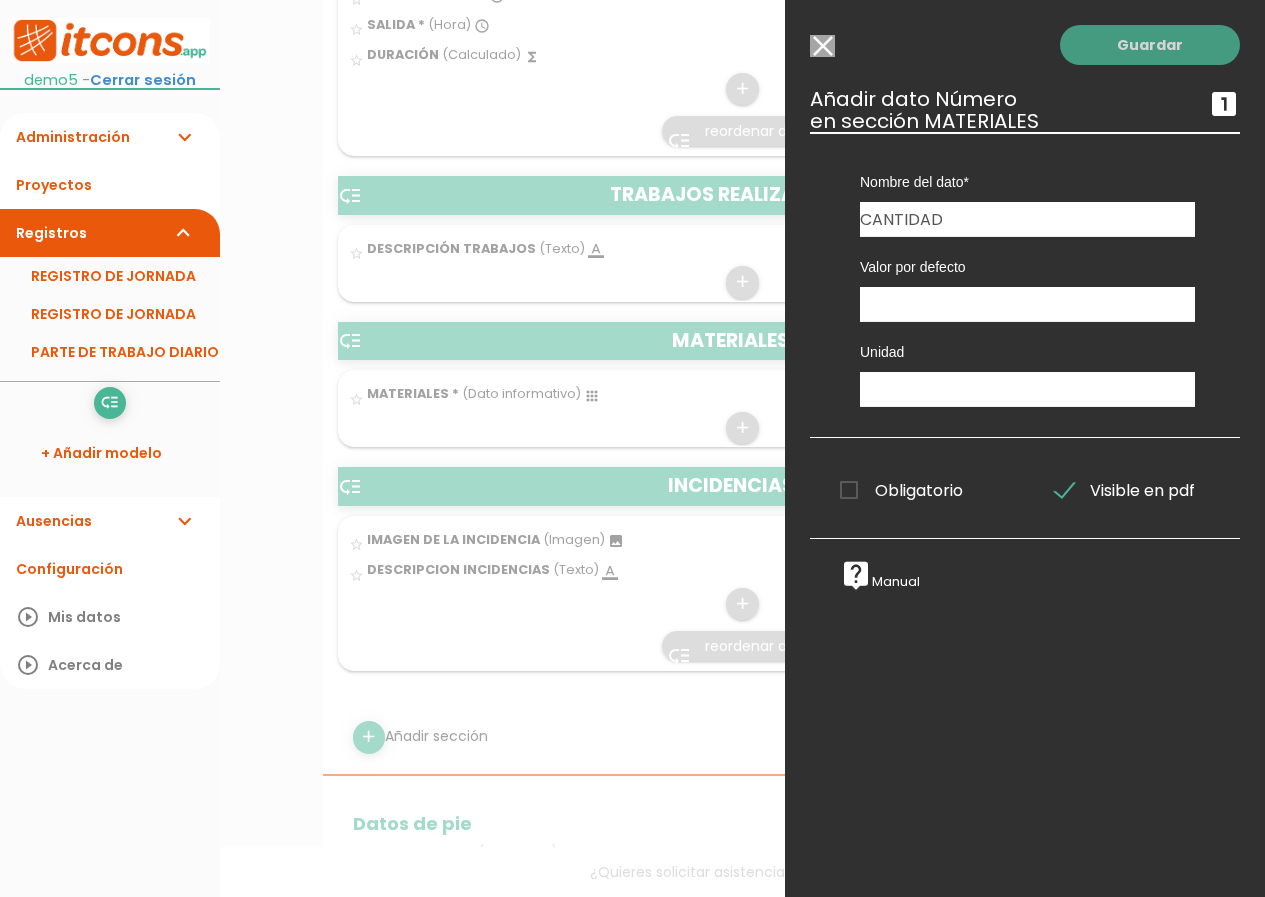 click on "Guardar" at bounding box center (1150, 45) 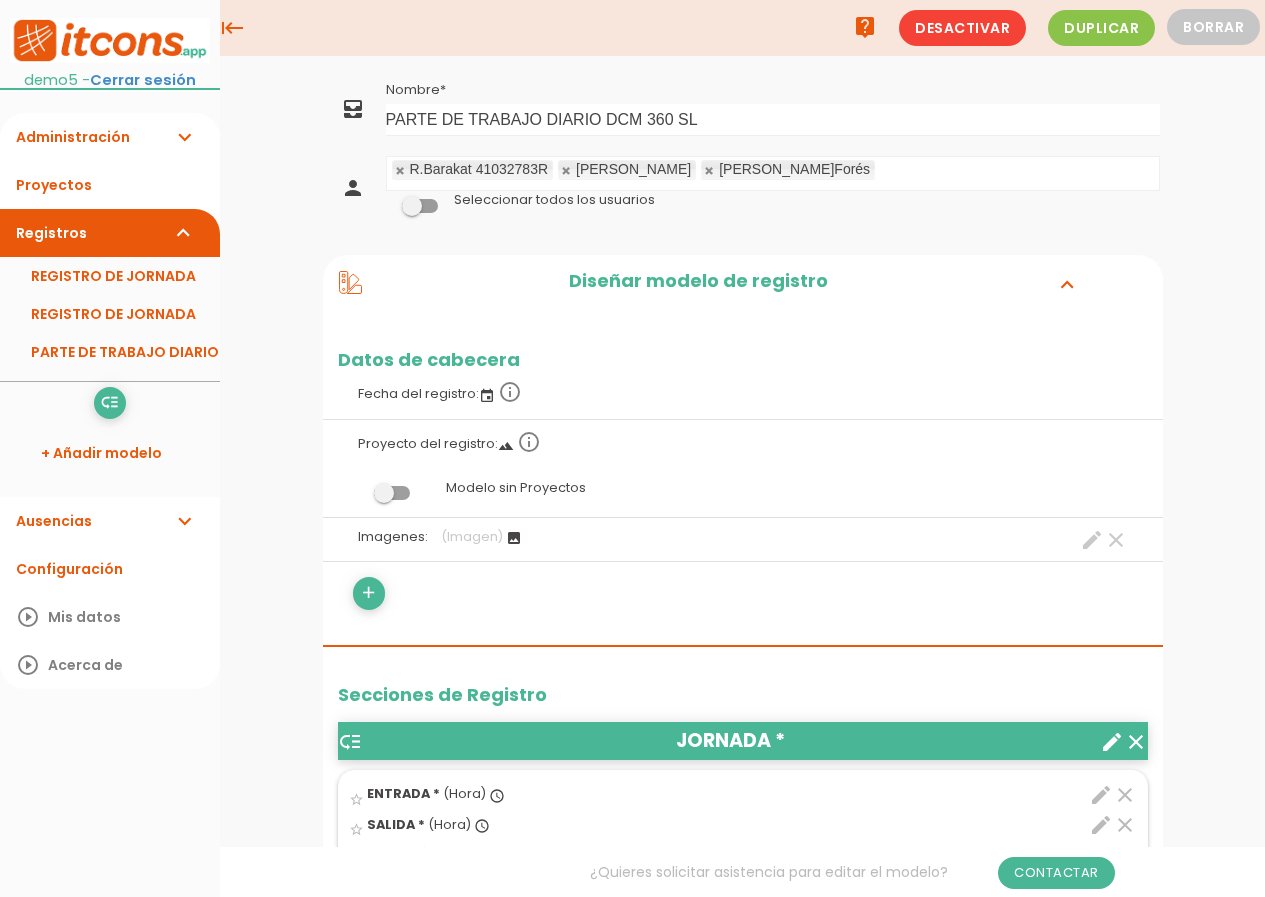 scroll, scrollTop: 345, scrollLeft: 0, axis: vertical 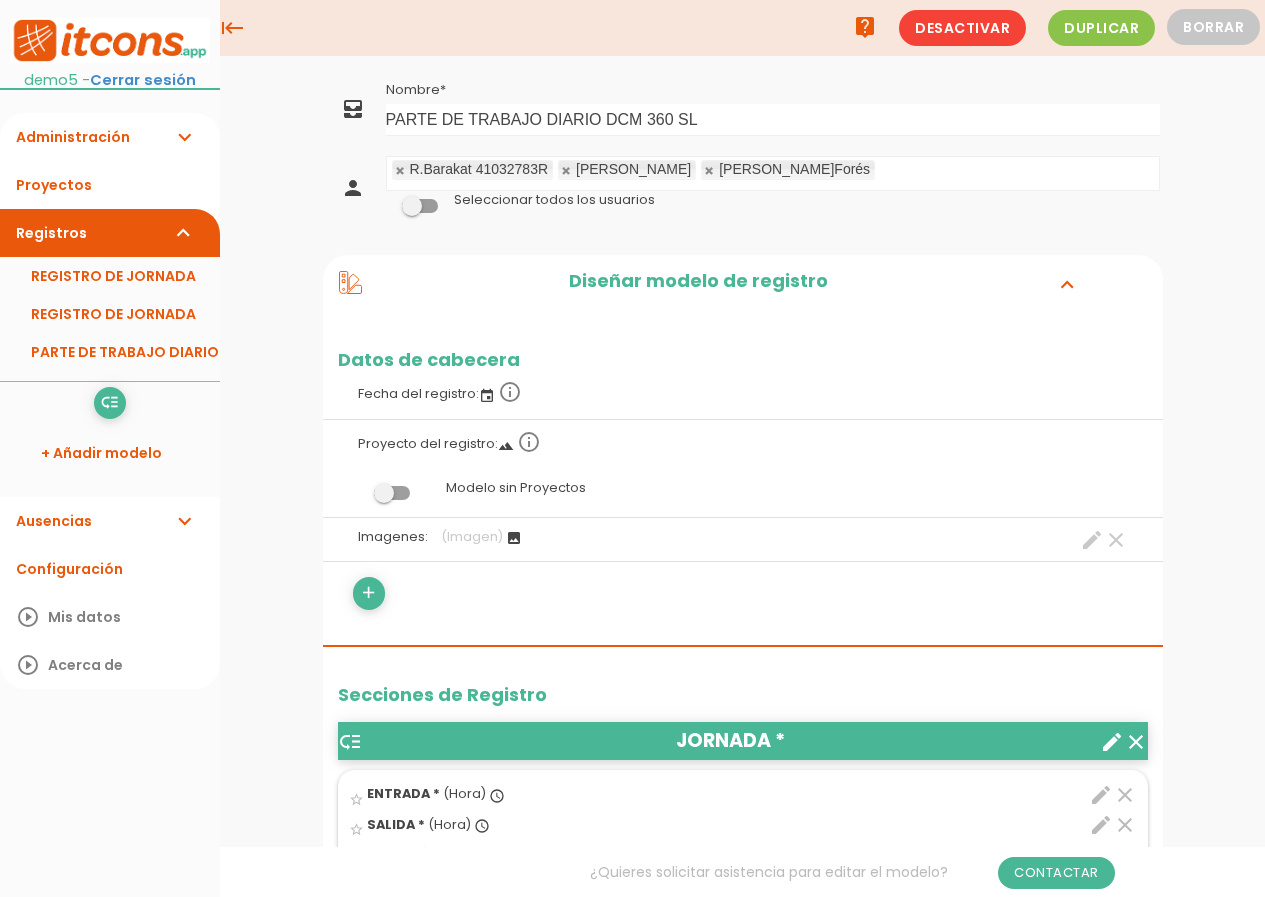 click on "Administración
expand_more" at bounding box center (110, 137) 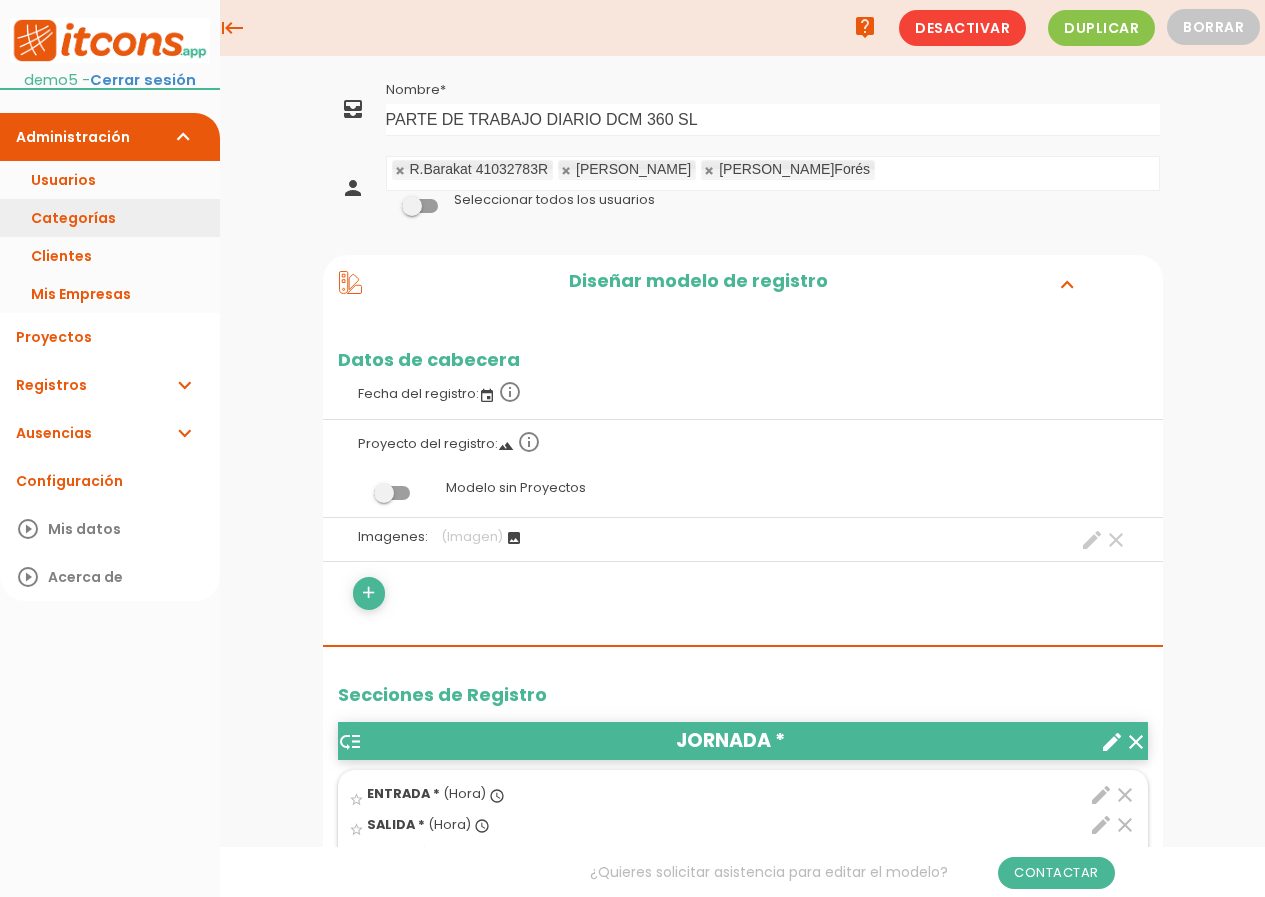 click on "Categorías" at bounding box center (110, 218) 